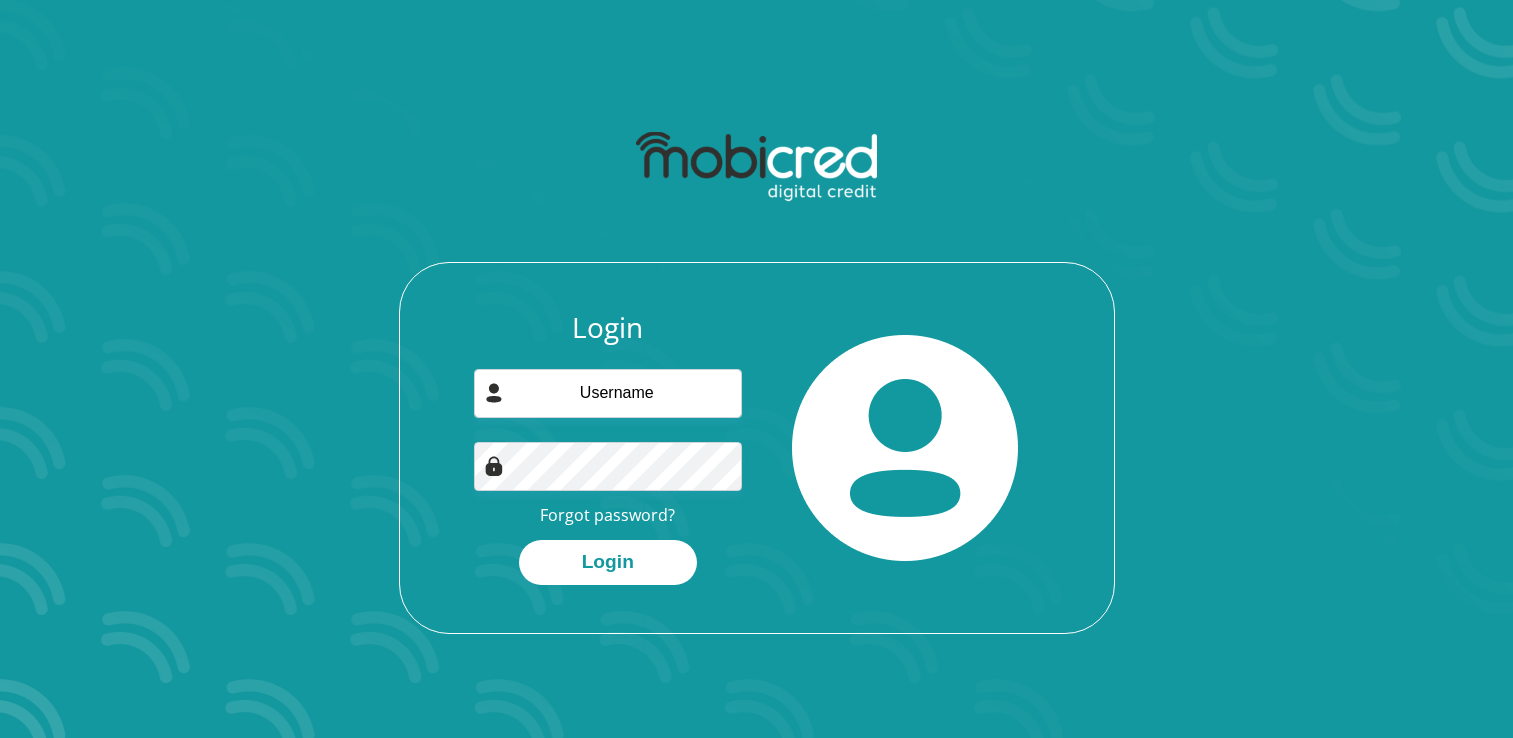 scroll, scrollTop: 0, scrollLeft: 0, axis: both 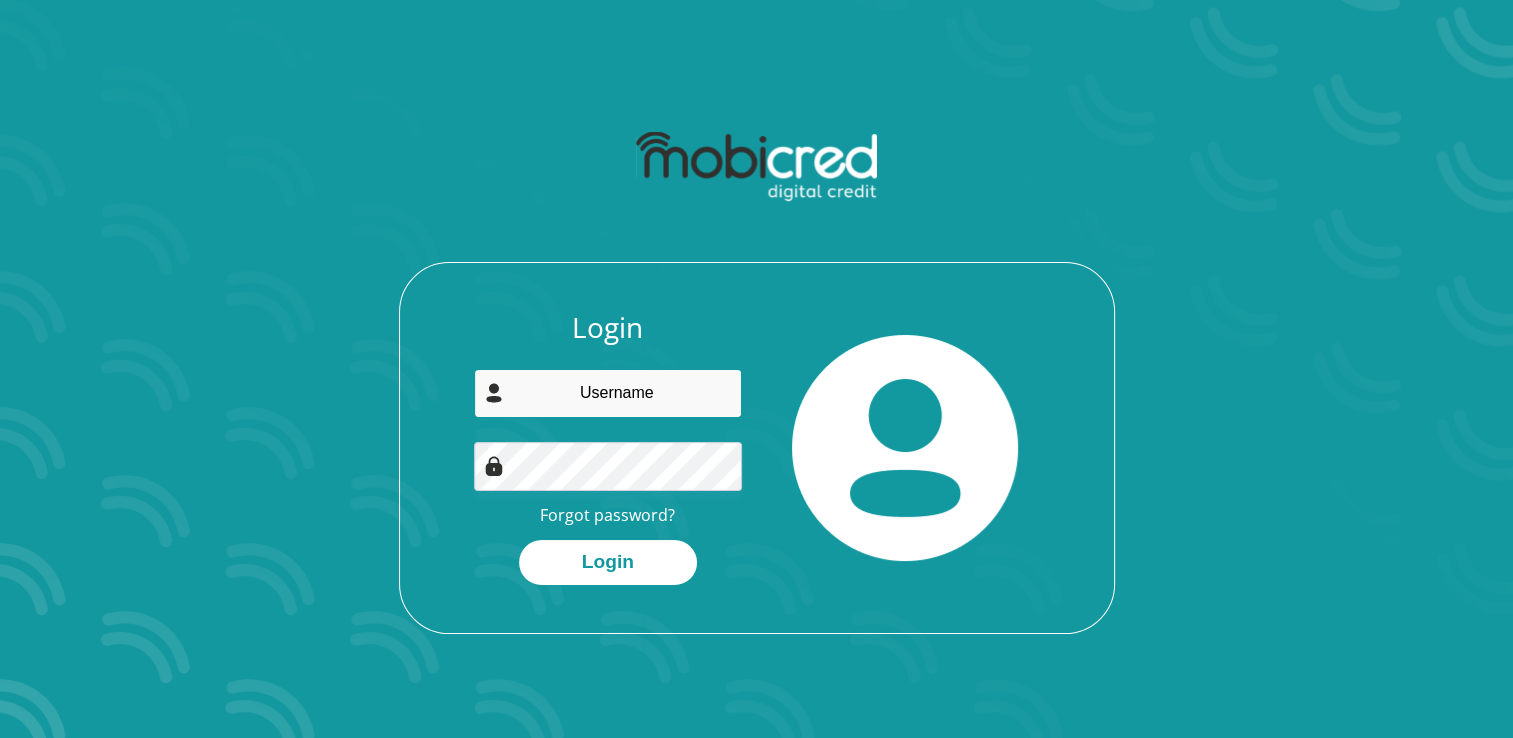 click at bounding box center (608, 393) 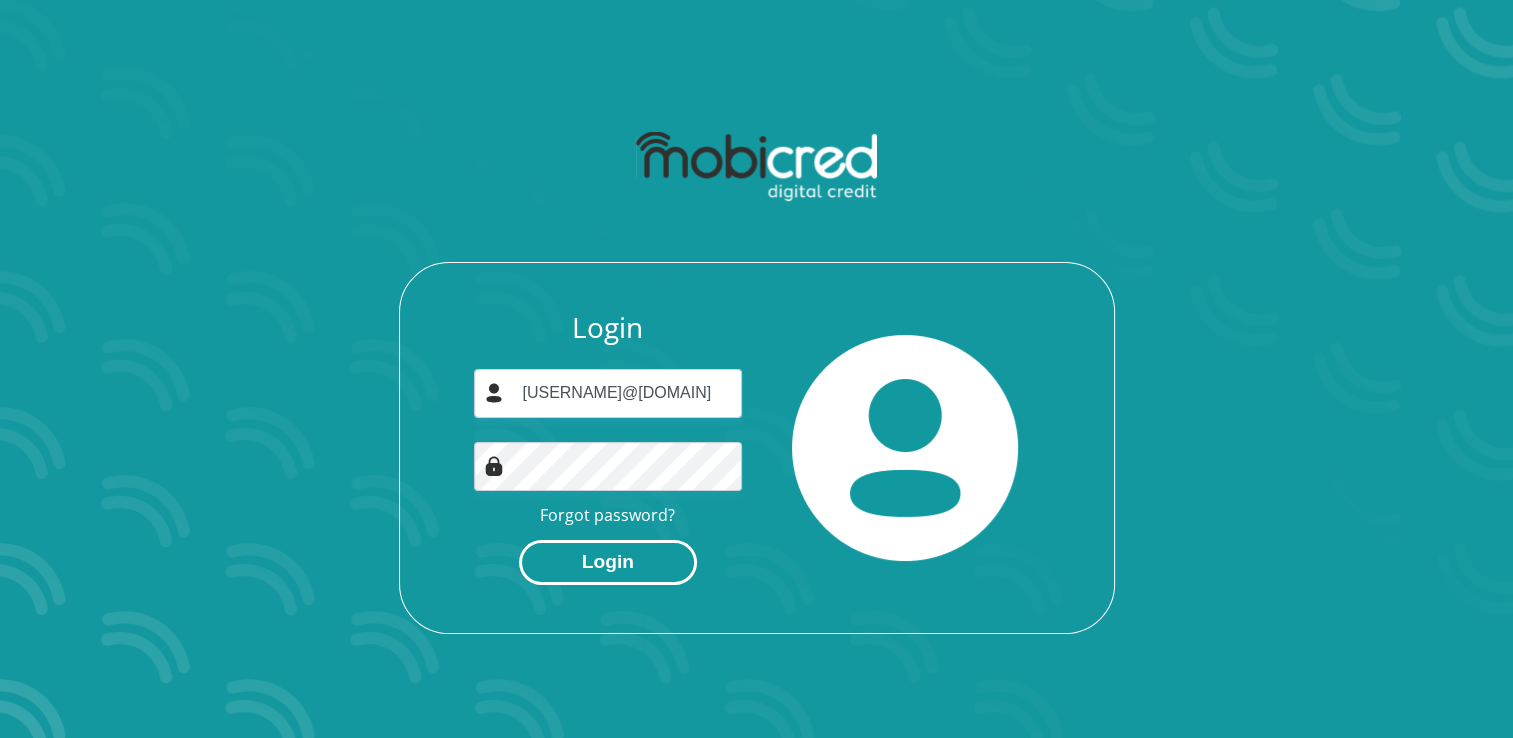 click on "Login" at bounding box center [608, 562] 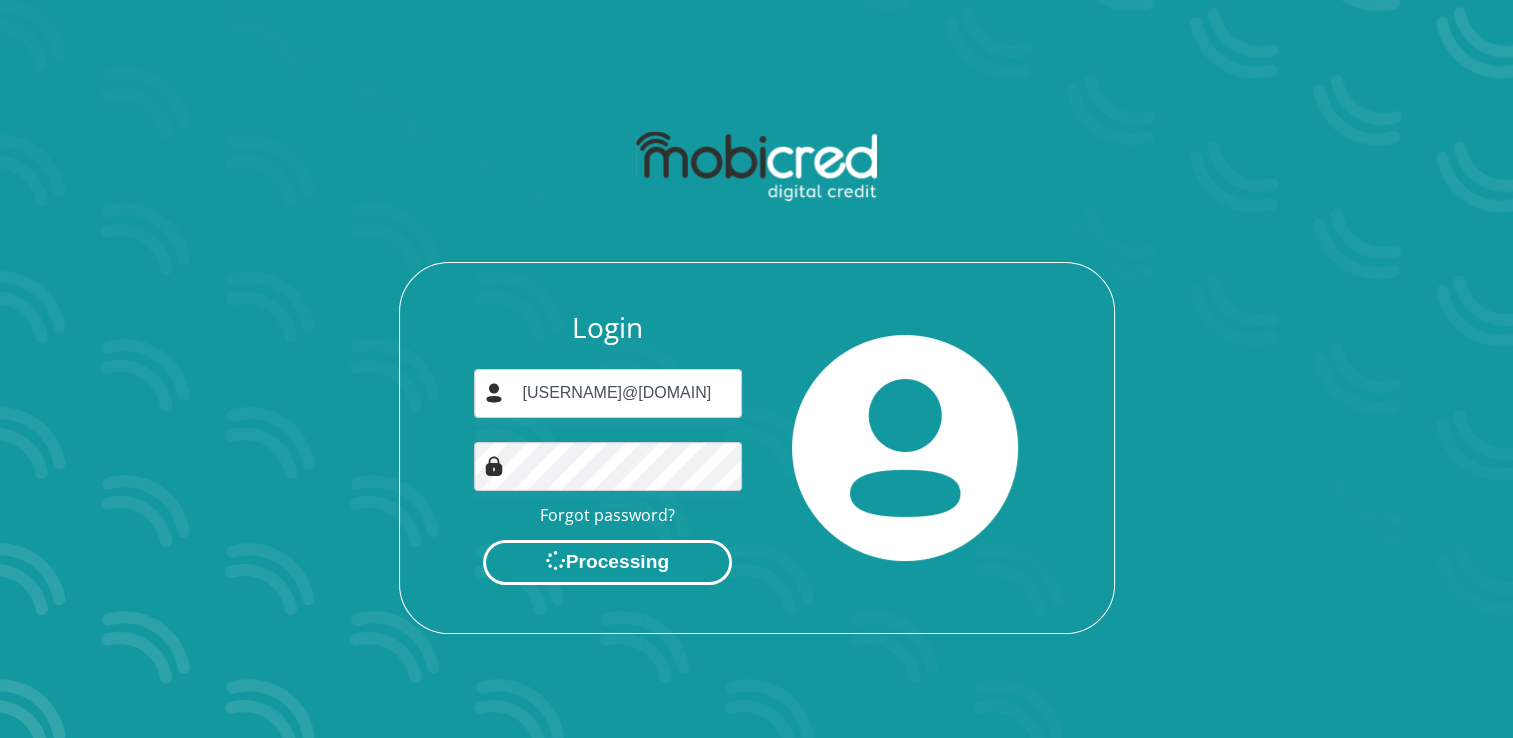 scroll, scrollTop: 0, scrollLeft: 0, axis: both 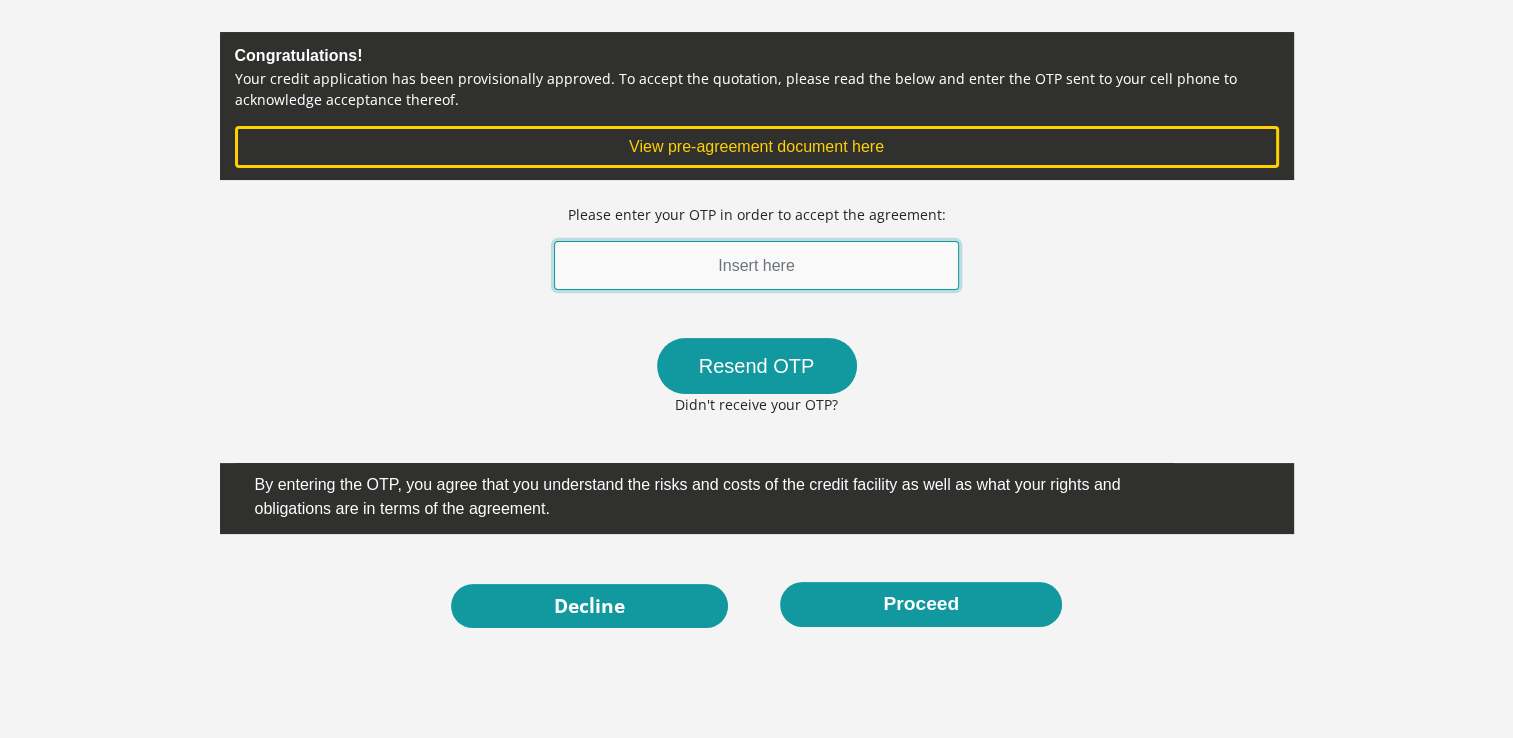 click at bounding box center (757, 265) 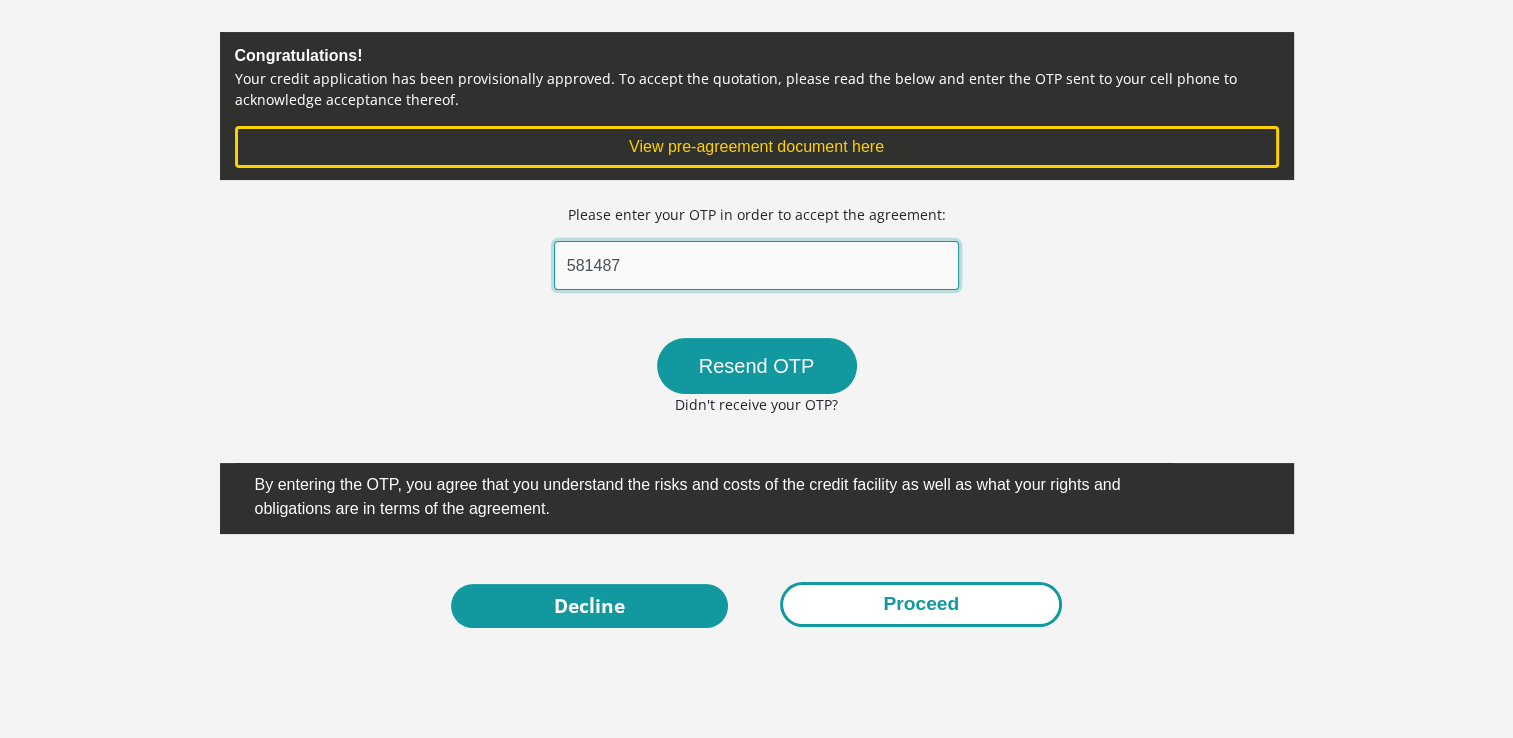 type on "581487" 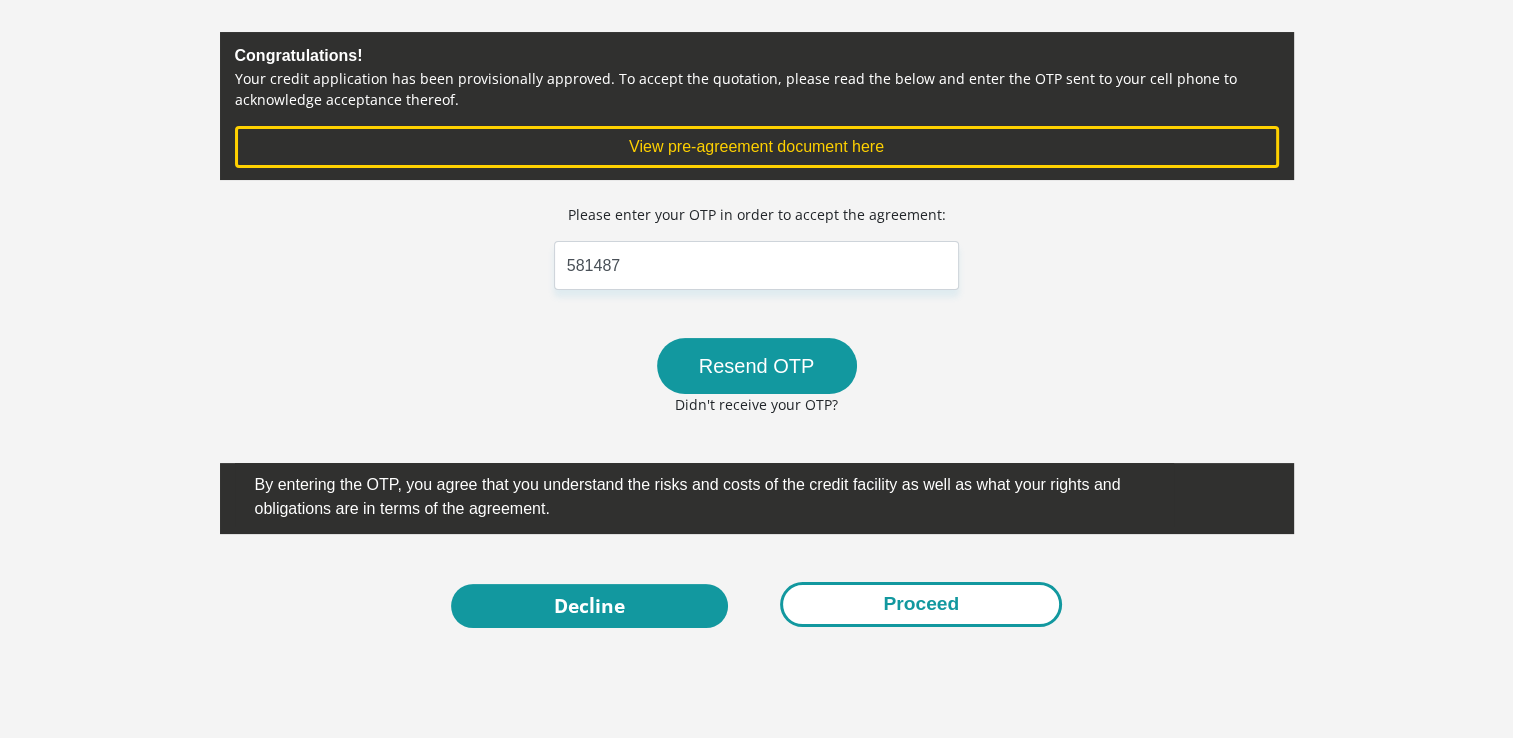 click on "Proceed" at bounding box center (921, 604) 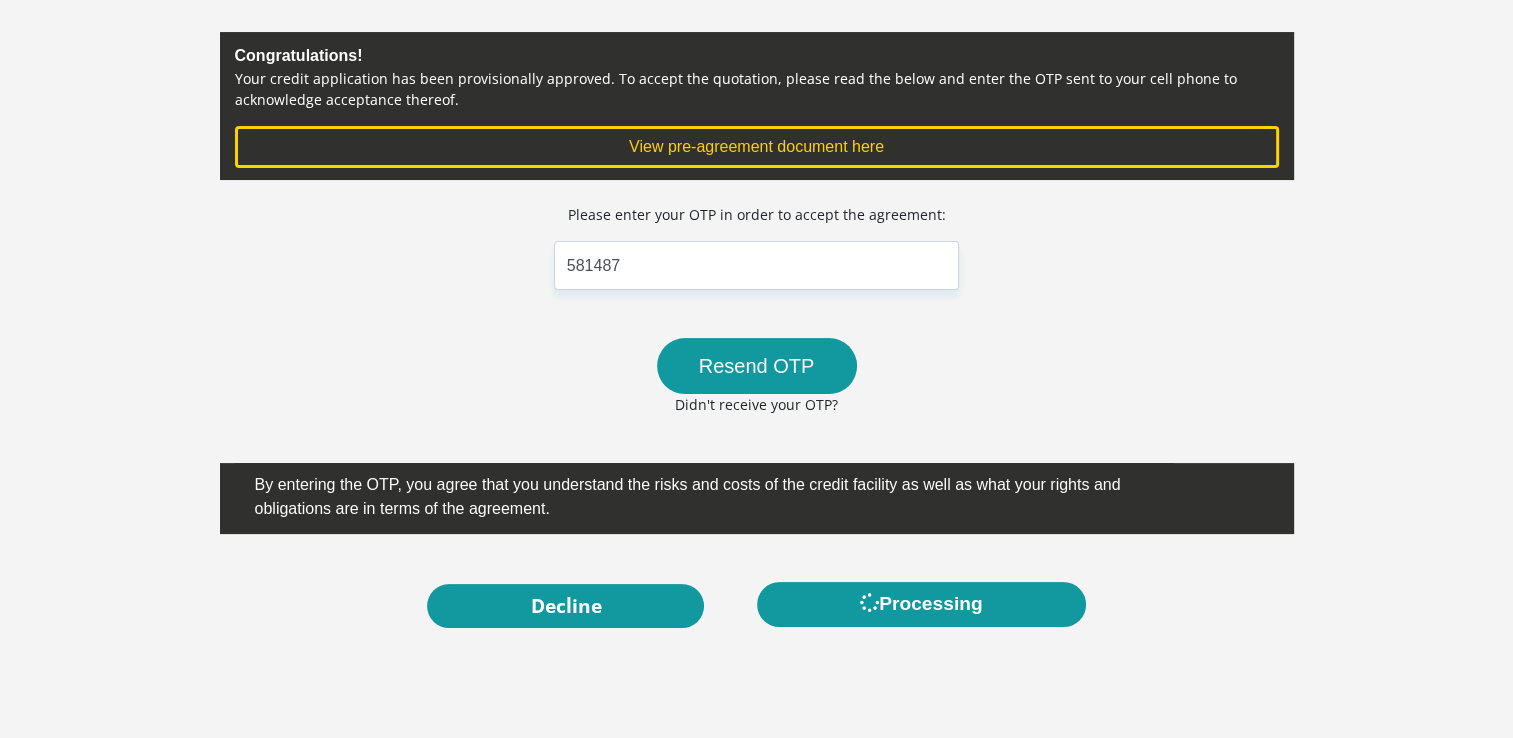 scroll, scrollTop: 0, scrollLeft: 0, axis: both 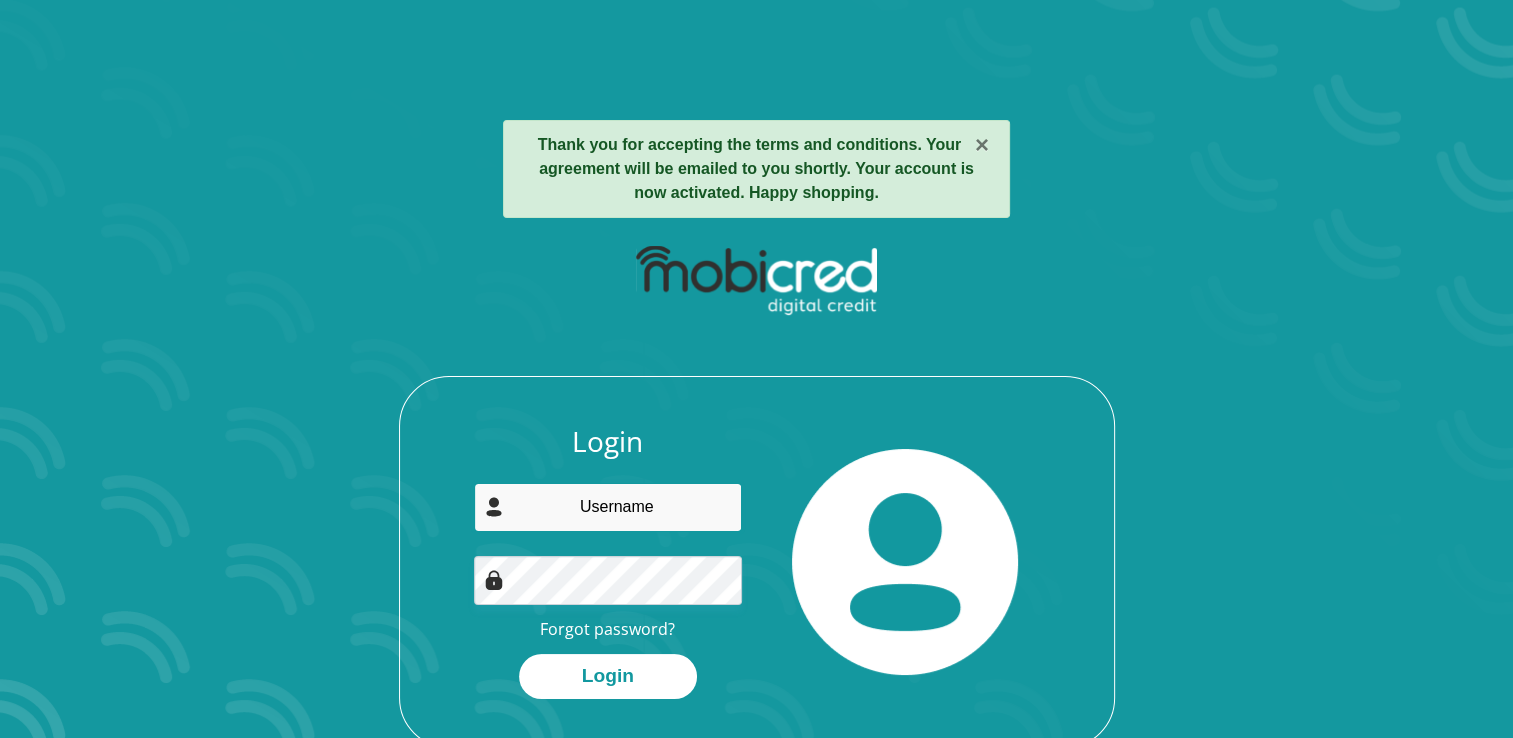 click at bounding box center (608, 507) 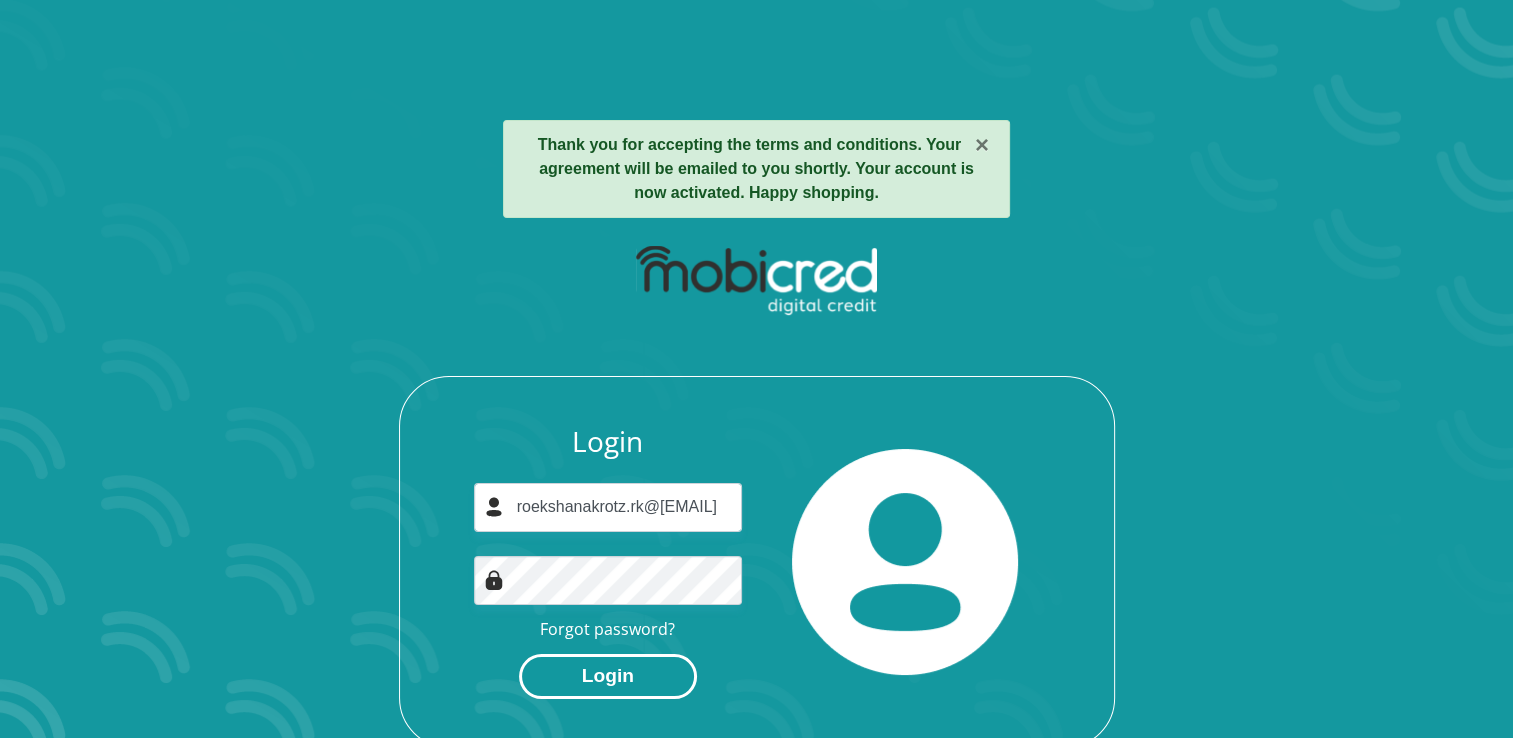 click on "Login" at bounding box center [608, 676] 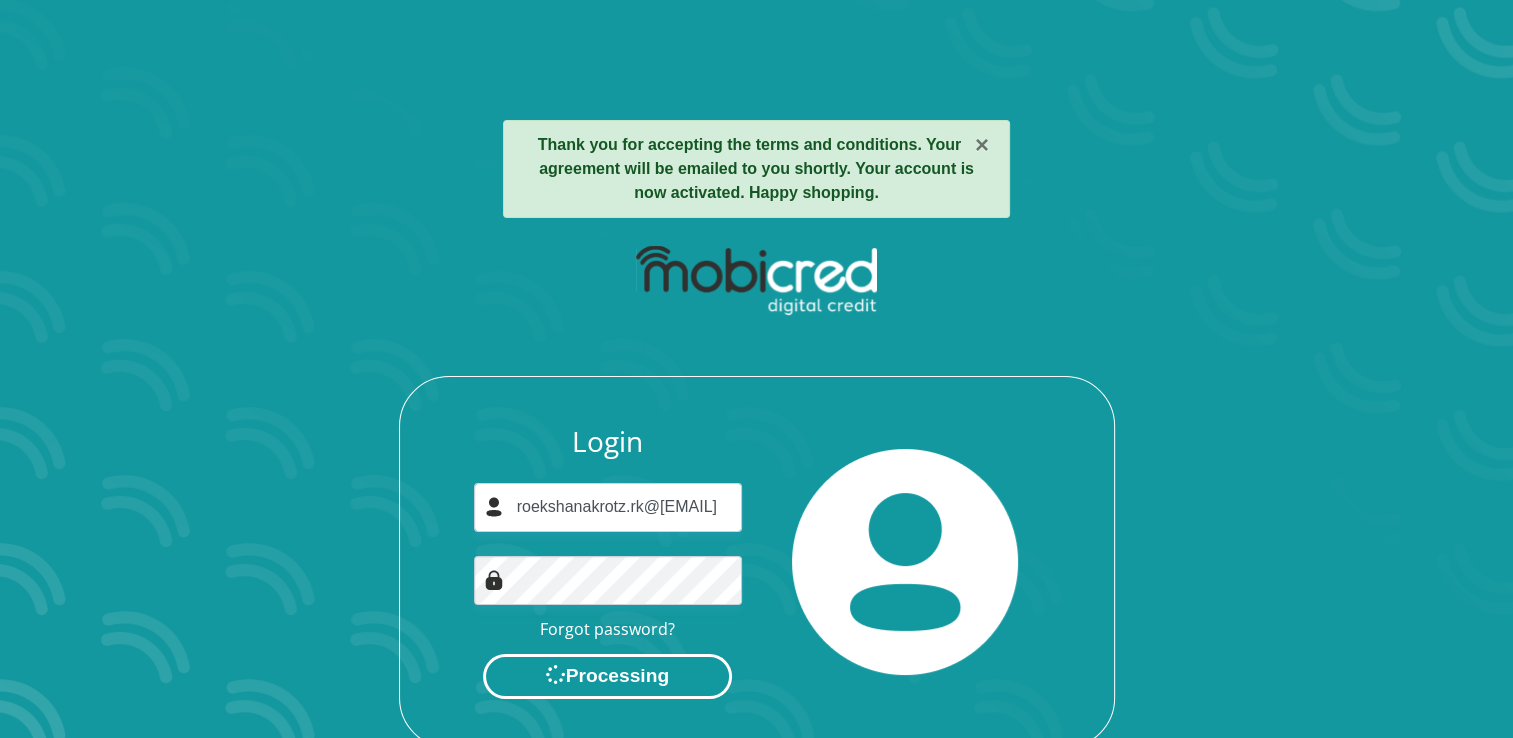 scroll, scrollTop: 0, scrollLeft: 0, axis: both 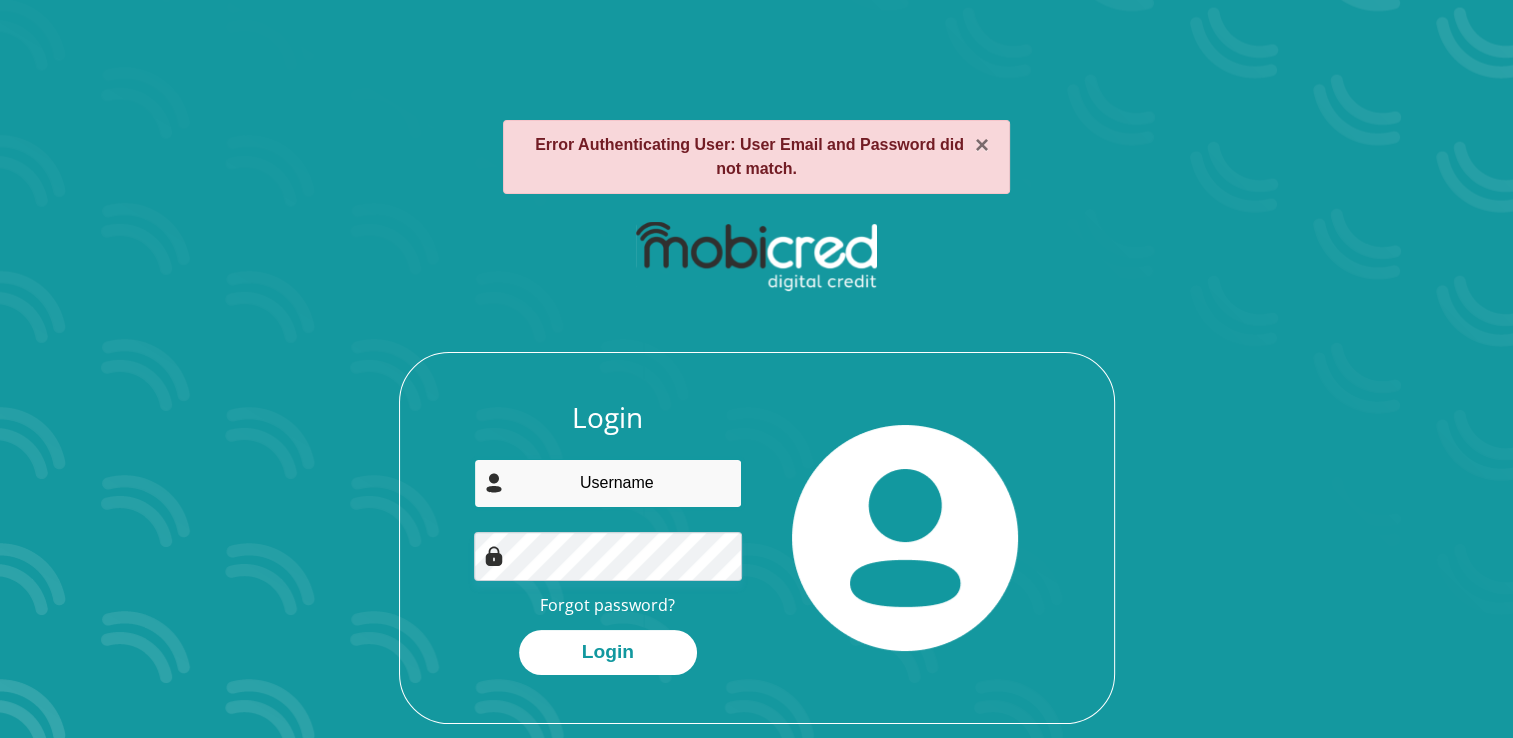 click at bounding box center (608, 483) 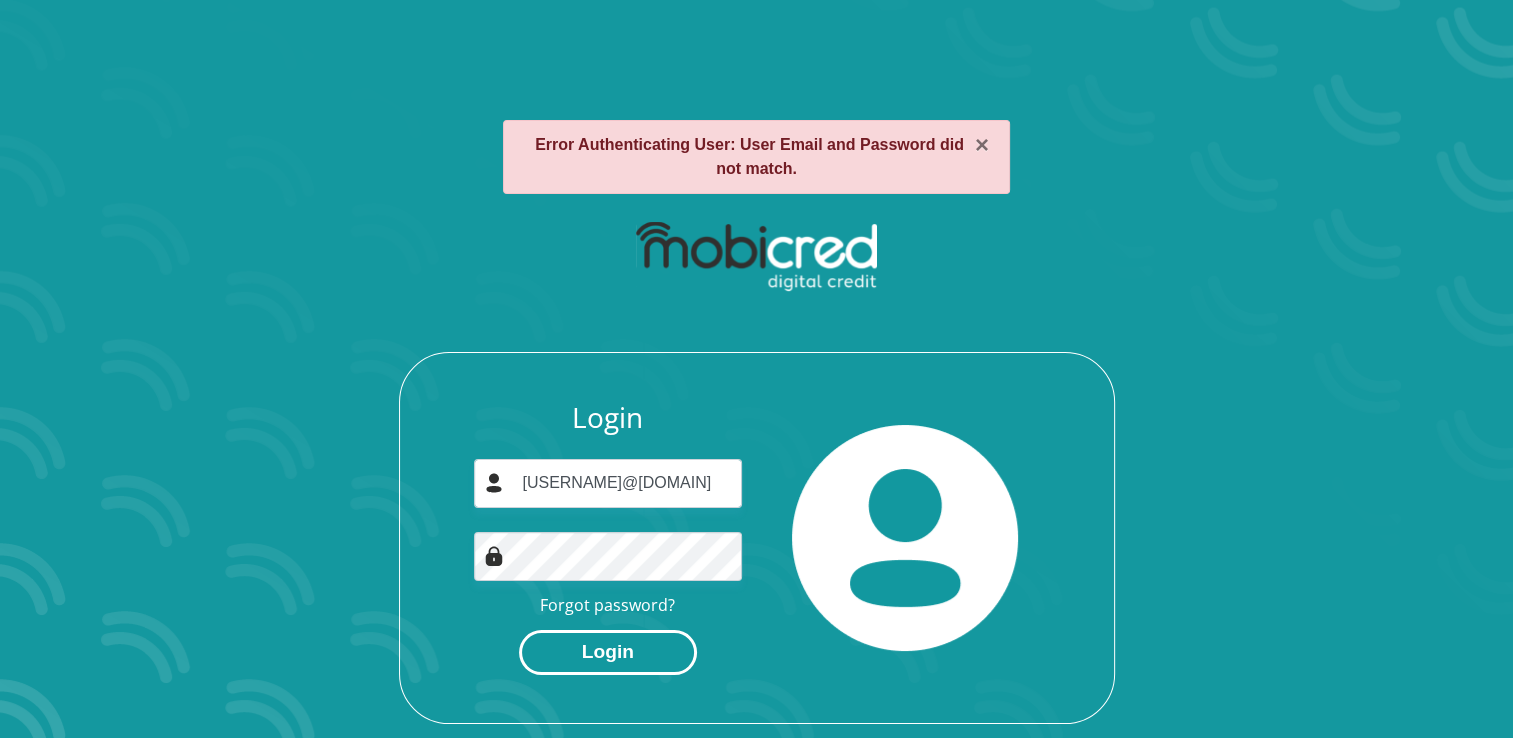 click on "Login" at bounding box center [608, 652] 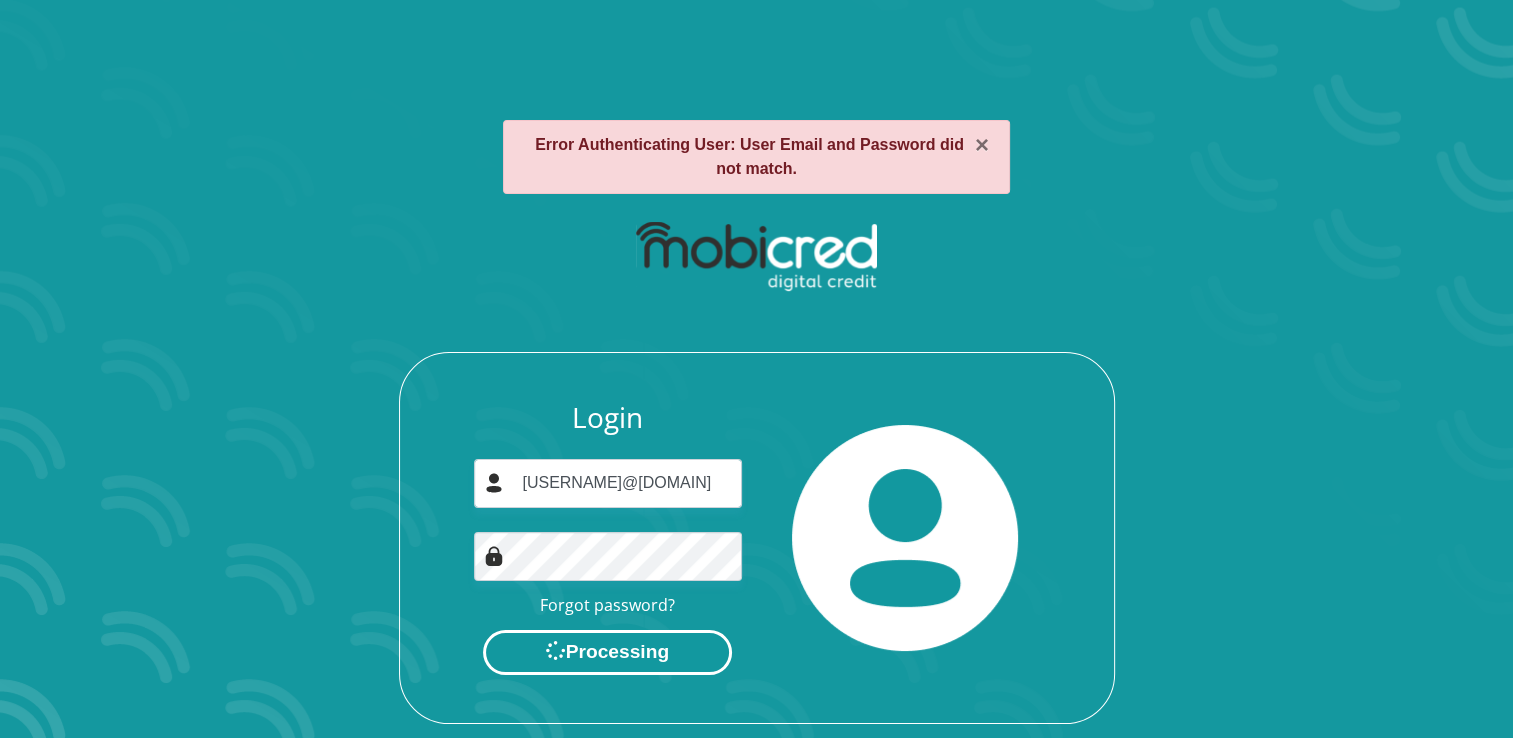 scroll, scrollTop: 0, scrollLeft: 0, axis: both 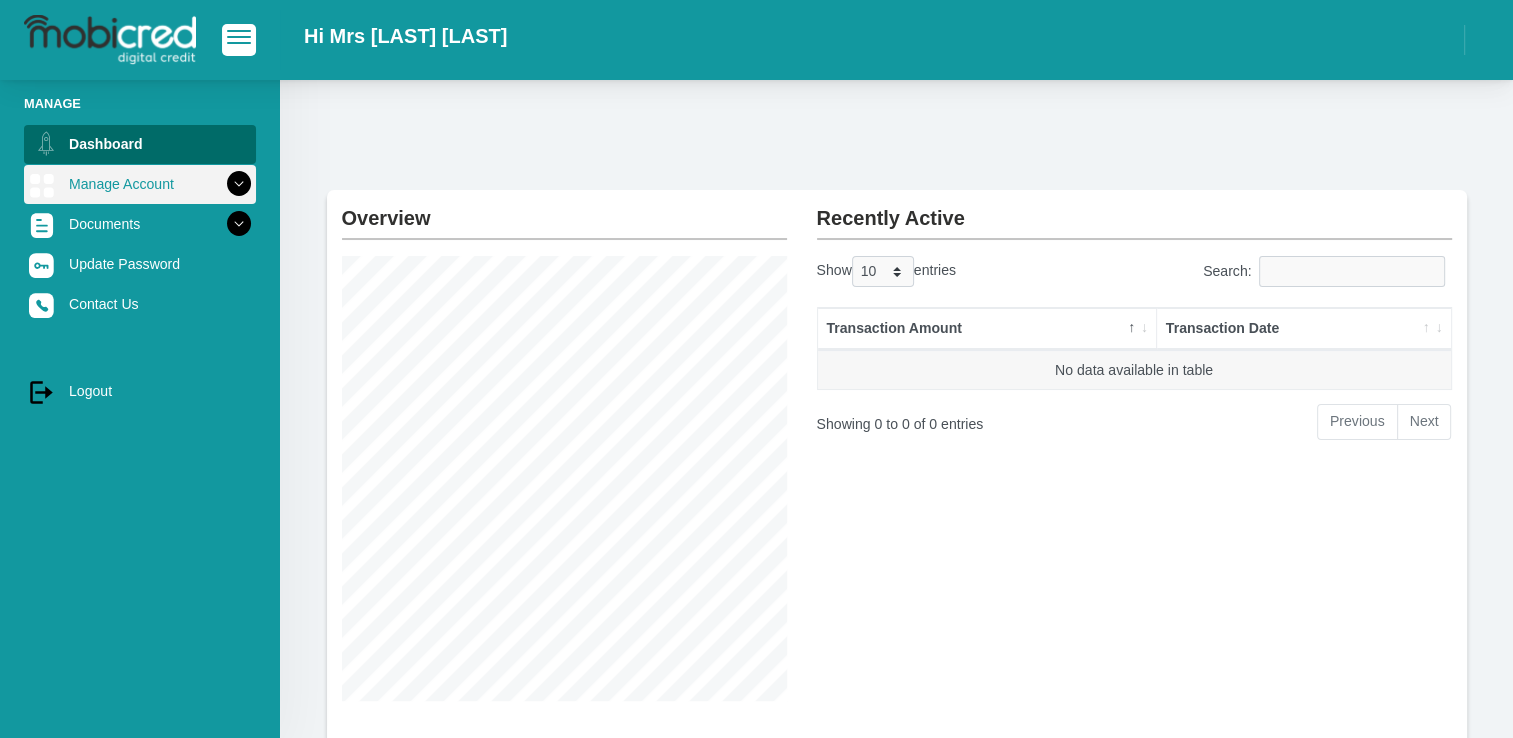 click on "Manage Account" at bounding box center [140, 184] 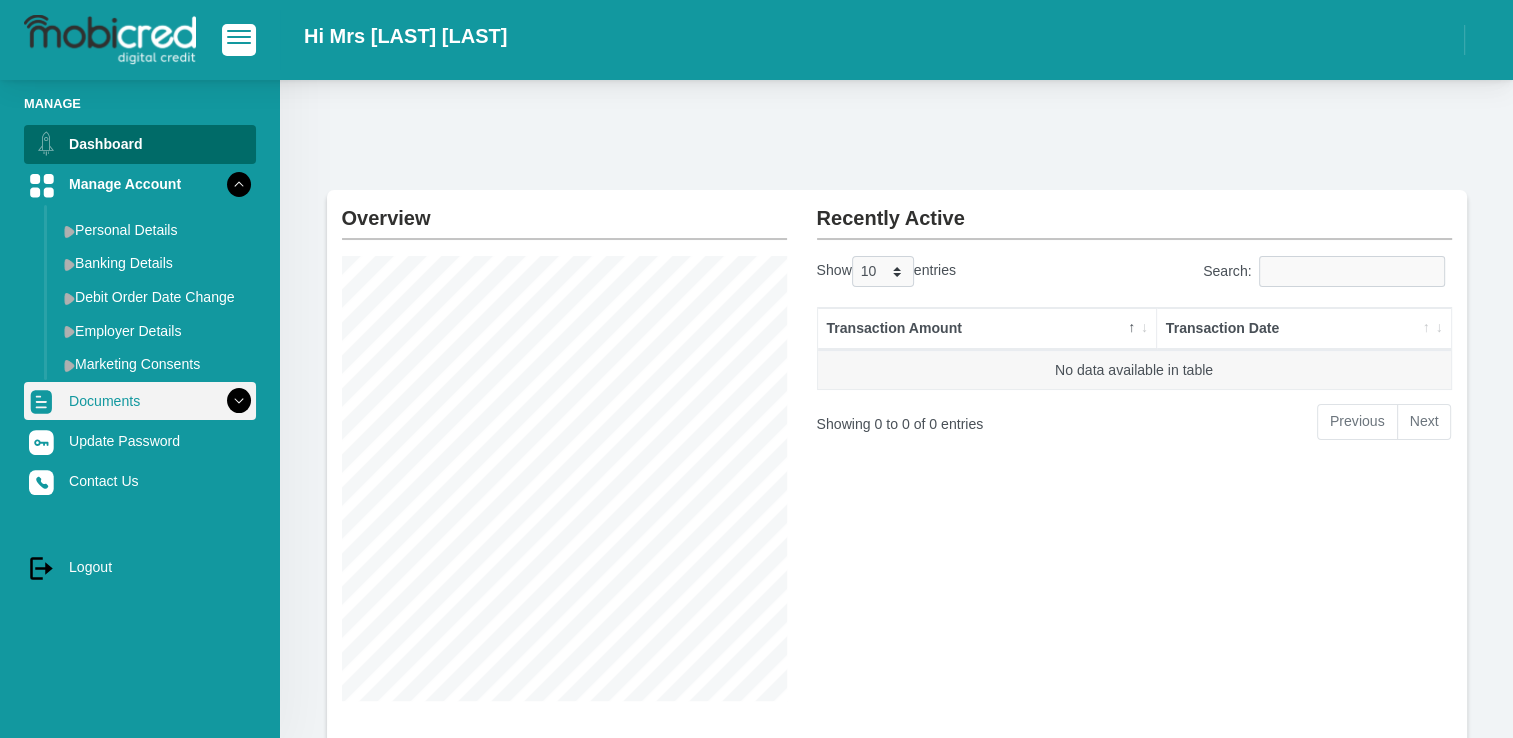 click on "Documents" at bounding box center (140, 401) 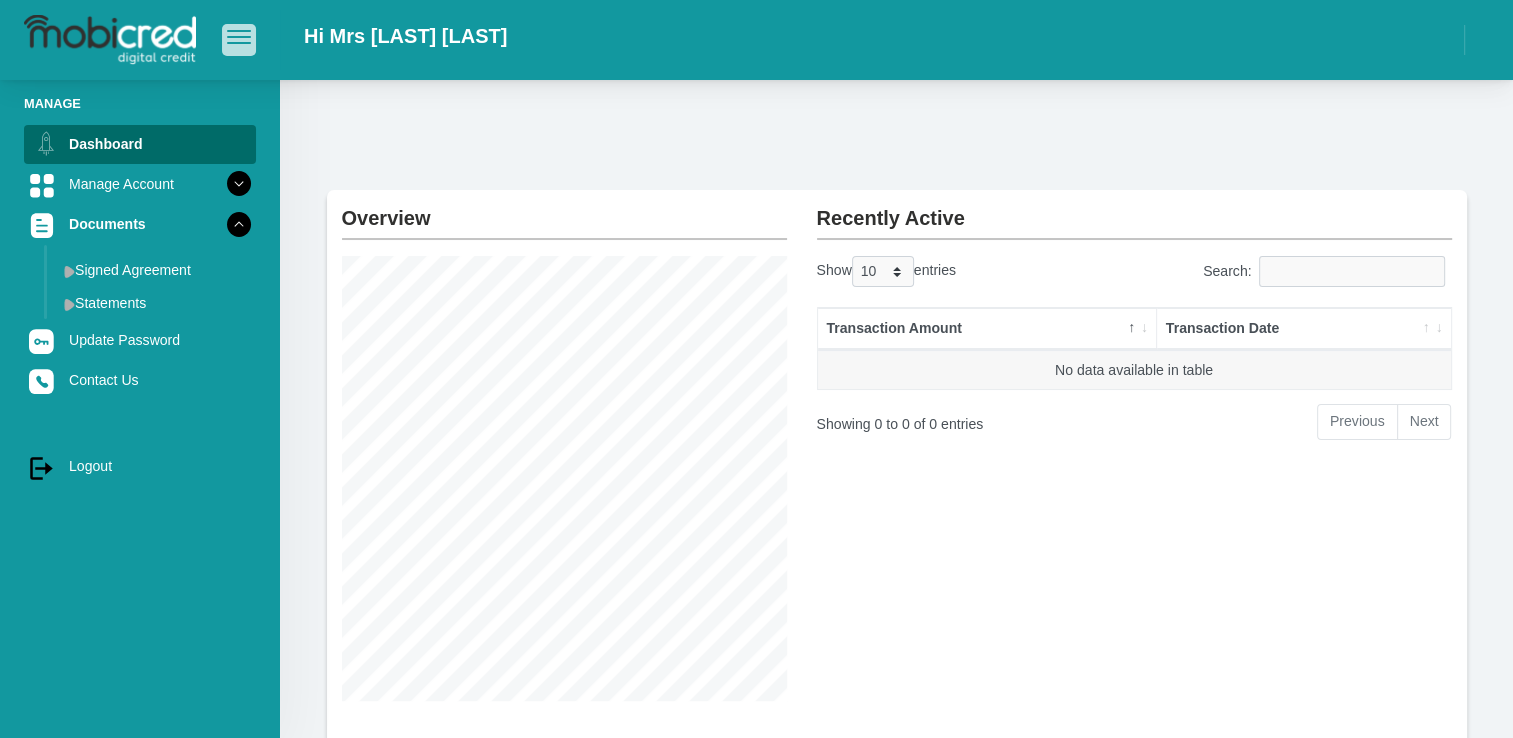 click at bounding box center (239, 31) 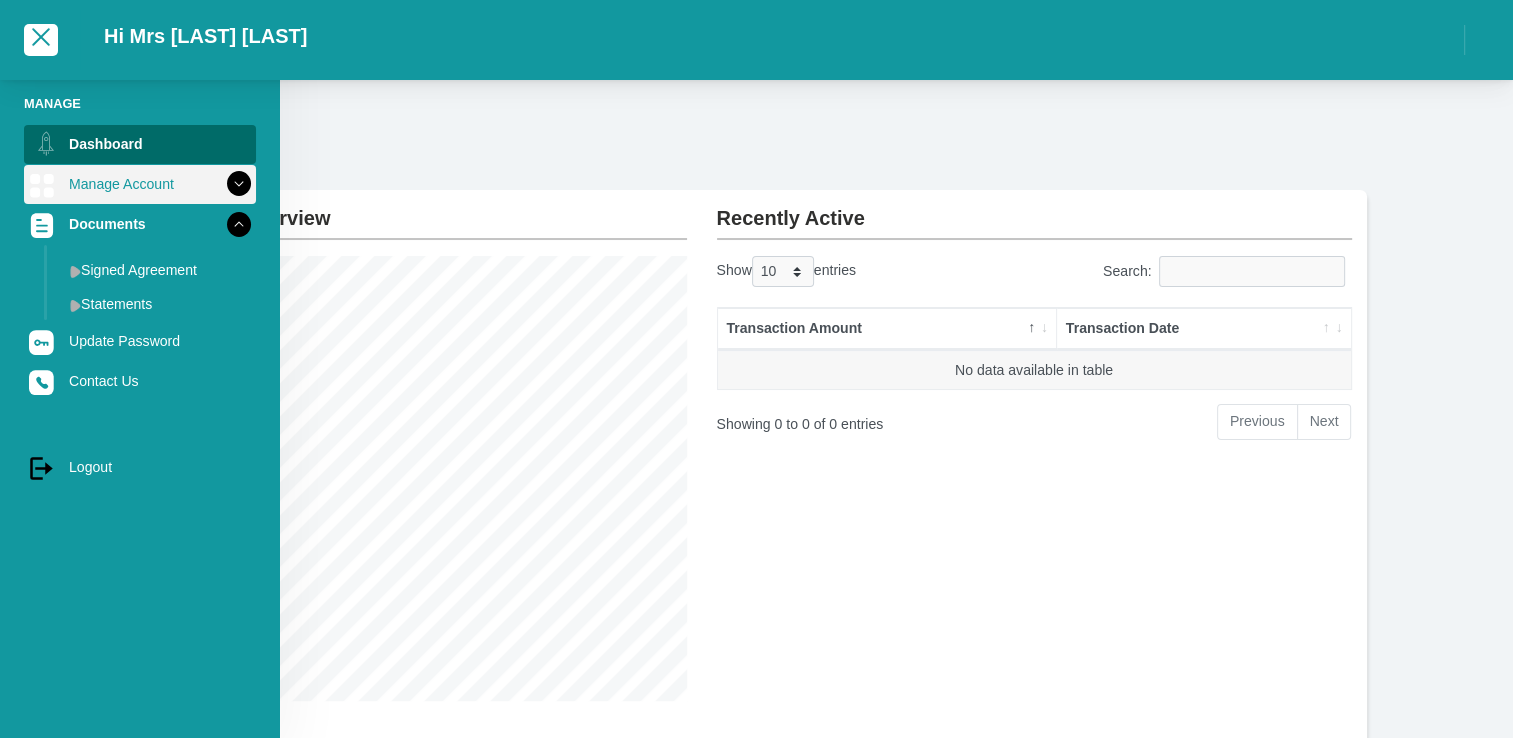 click on "Manage Account" at bounding box center [140, 184] 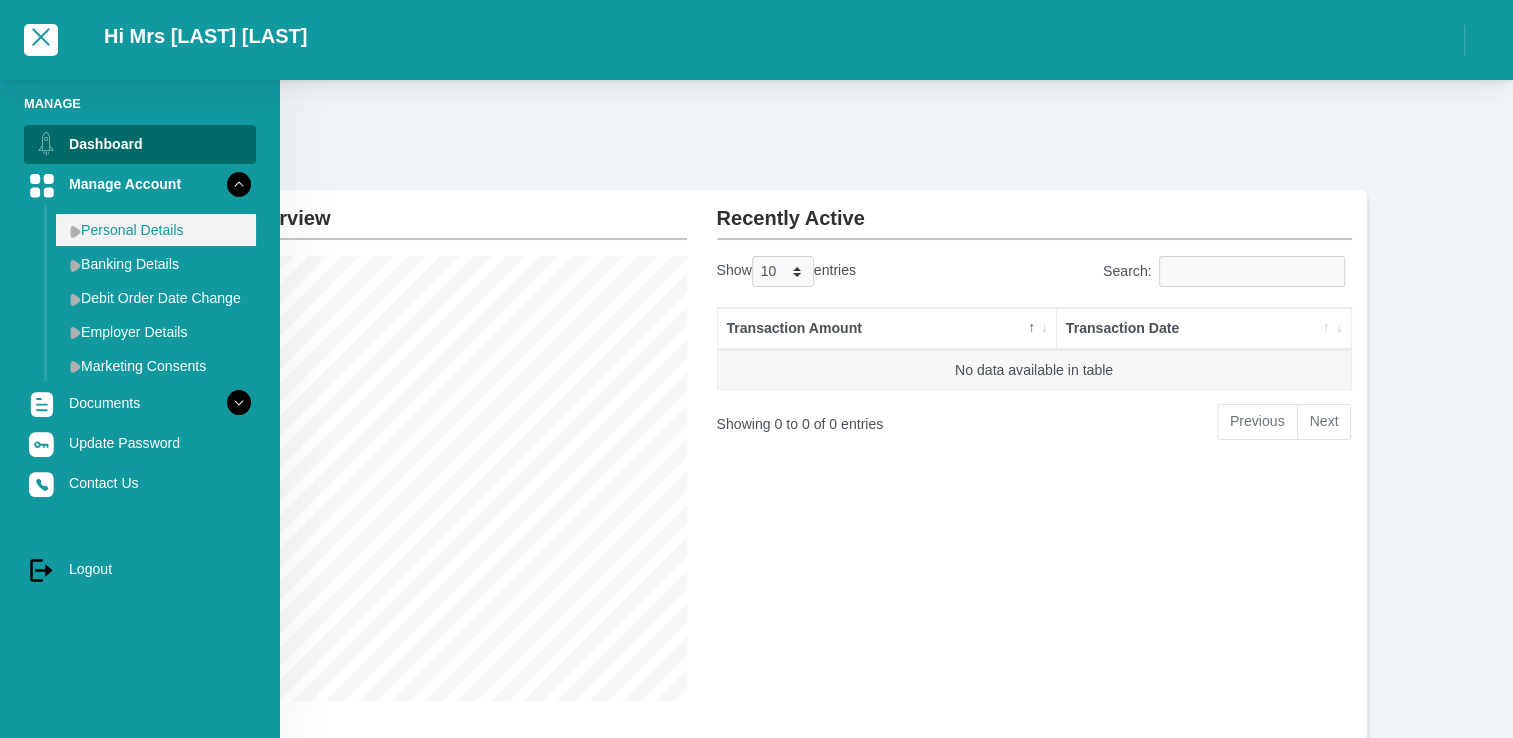 click on "Personal Details" at bounding box center [156, 230] 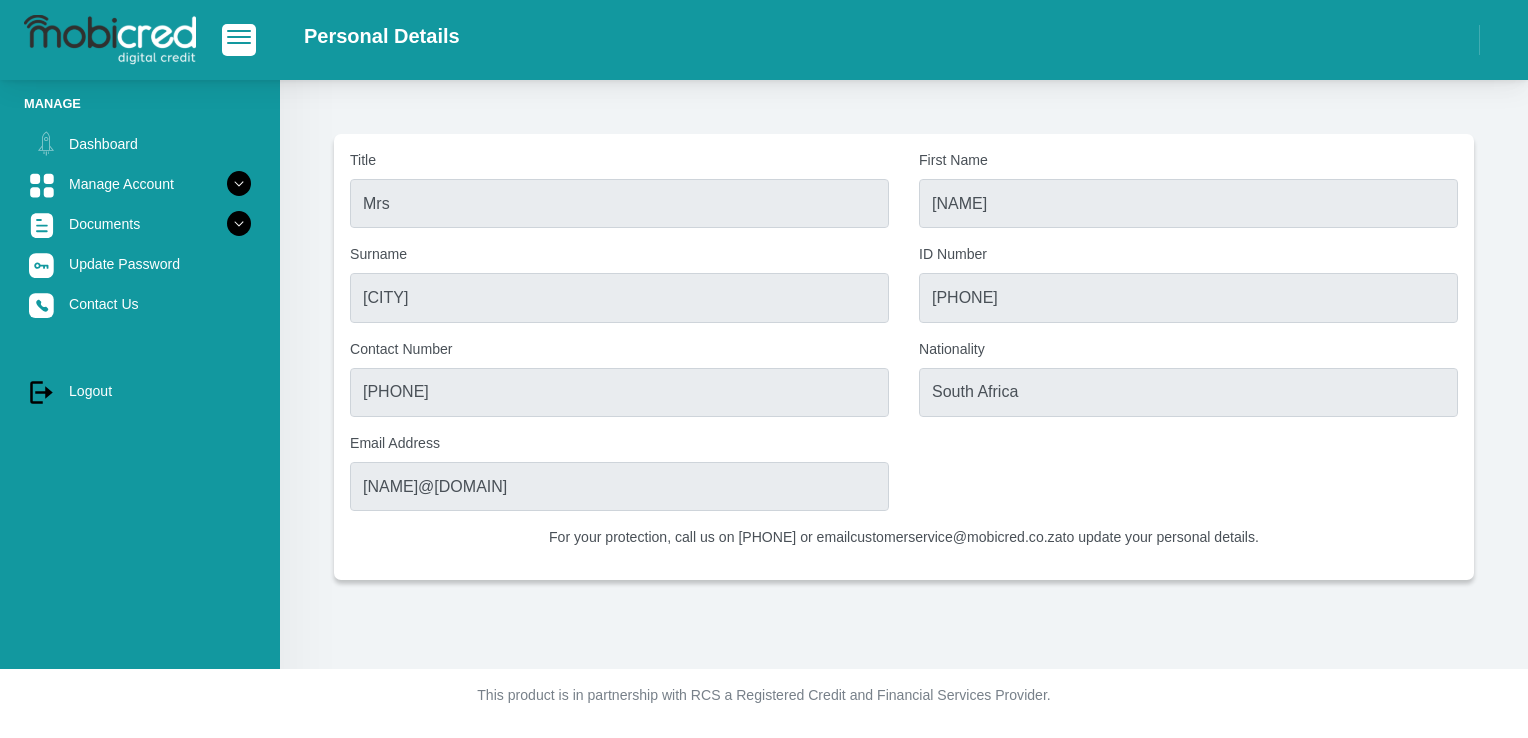 scroll, scrollTop: 0, scrollLeft: 0, axis: both 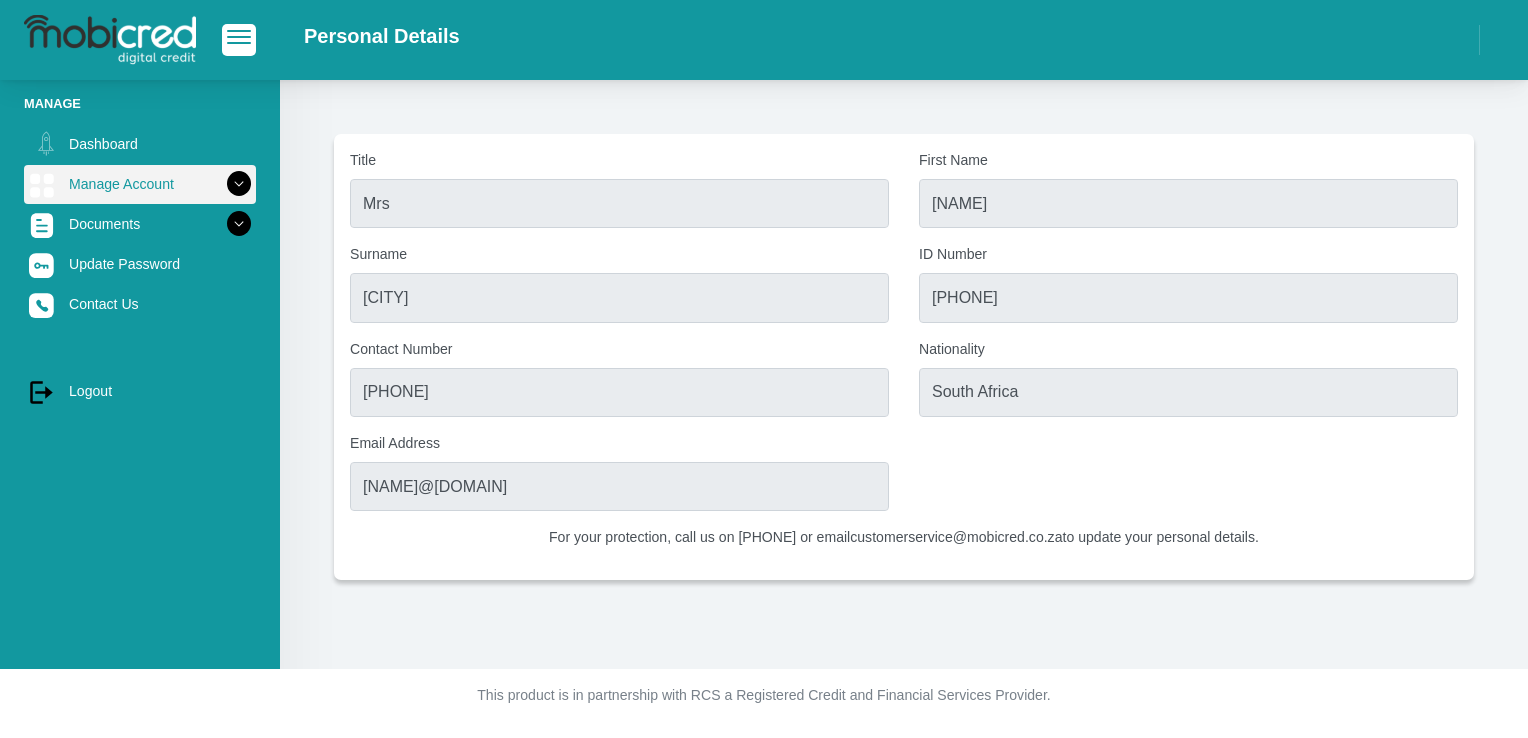 click on "Manage Account" at bounding box center (140, 184) 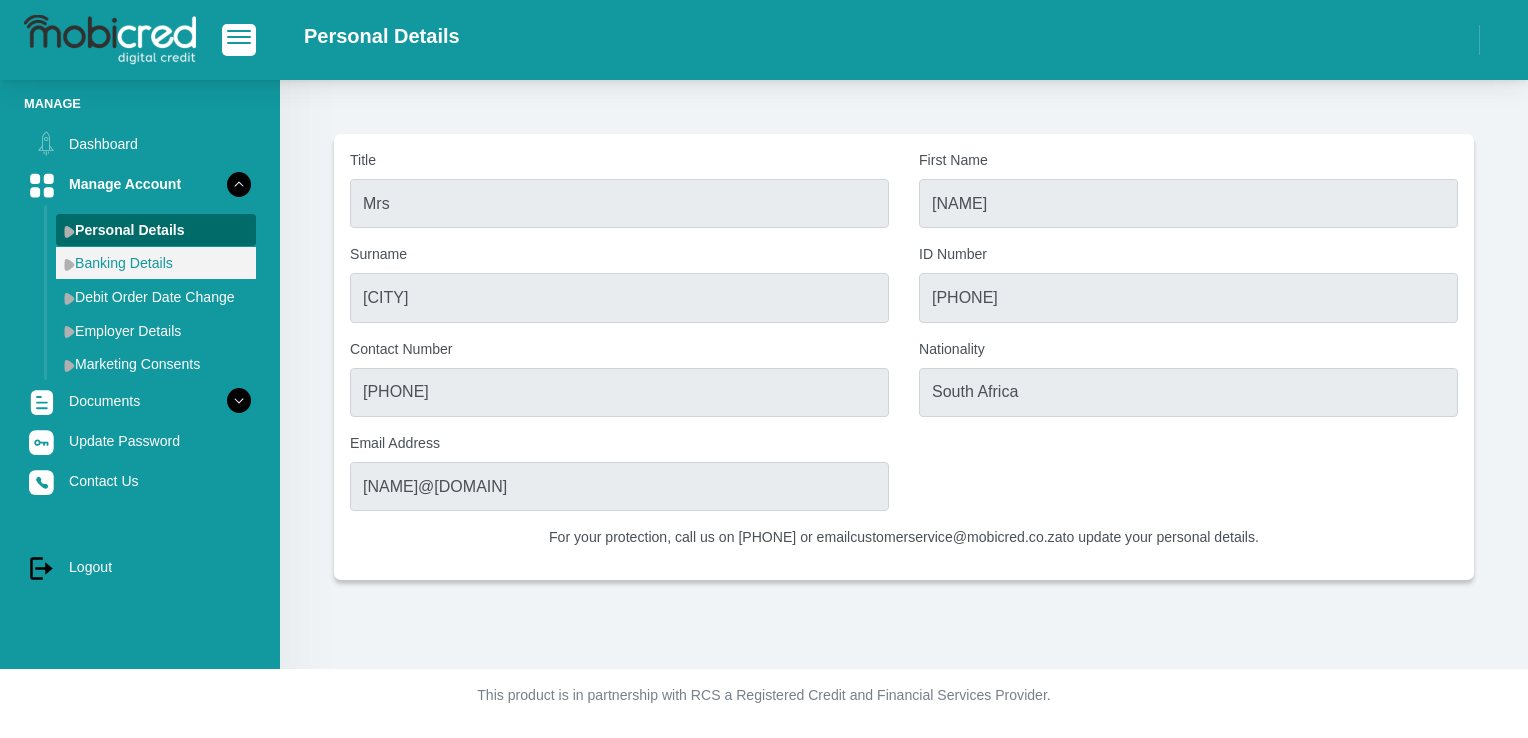 click on "Banking Details" at bounding box center (156, 263) 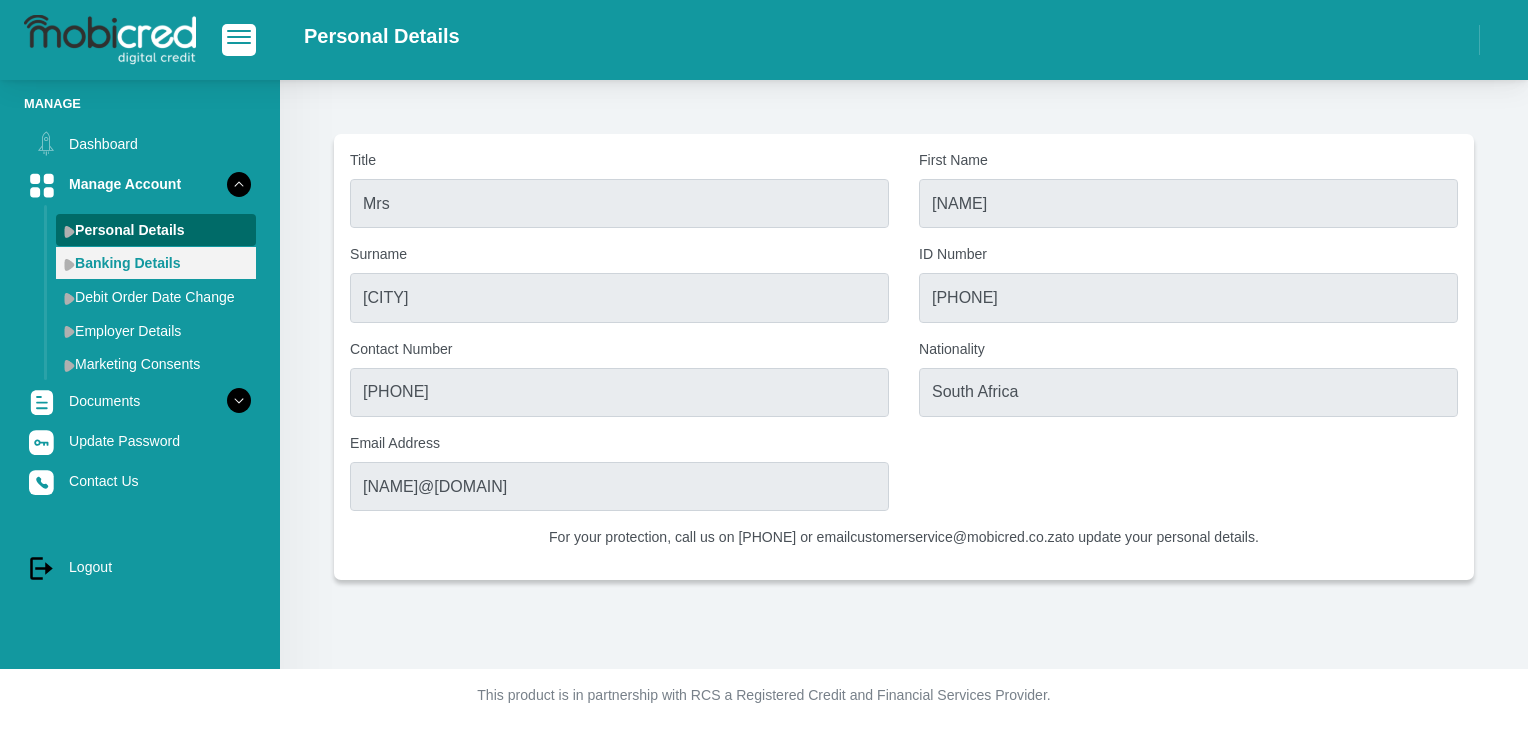 click on "Banking Details" at bounding box center (156, 263) 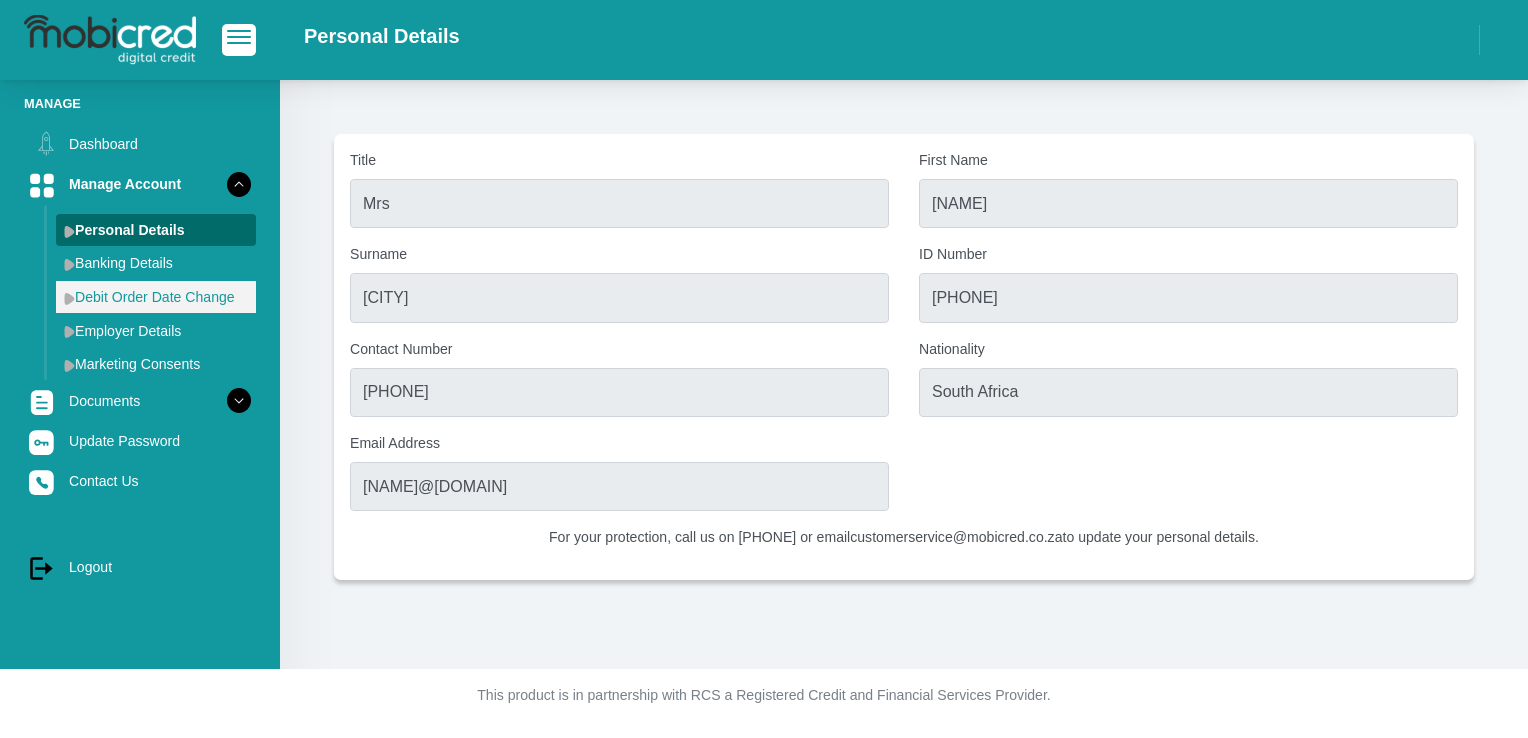 click on "Debit Order Date Change" at bounding box center (156, 297) 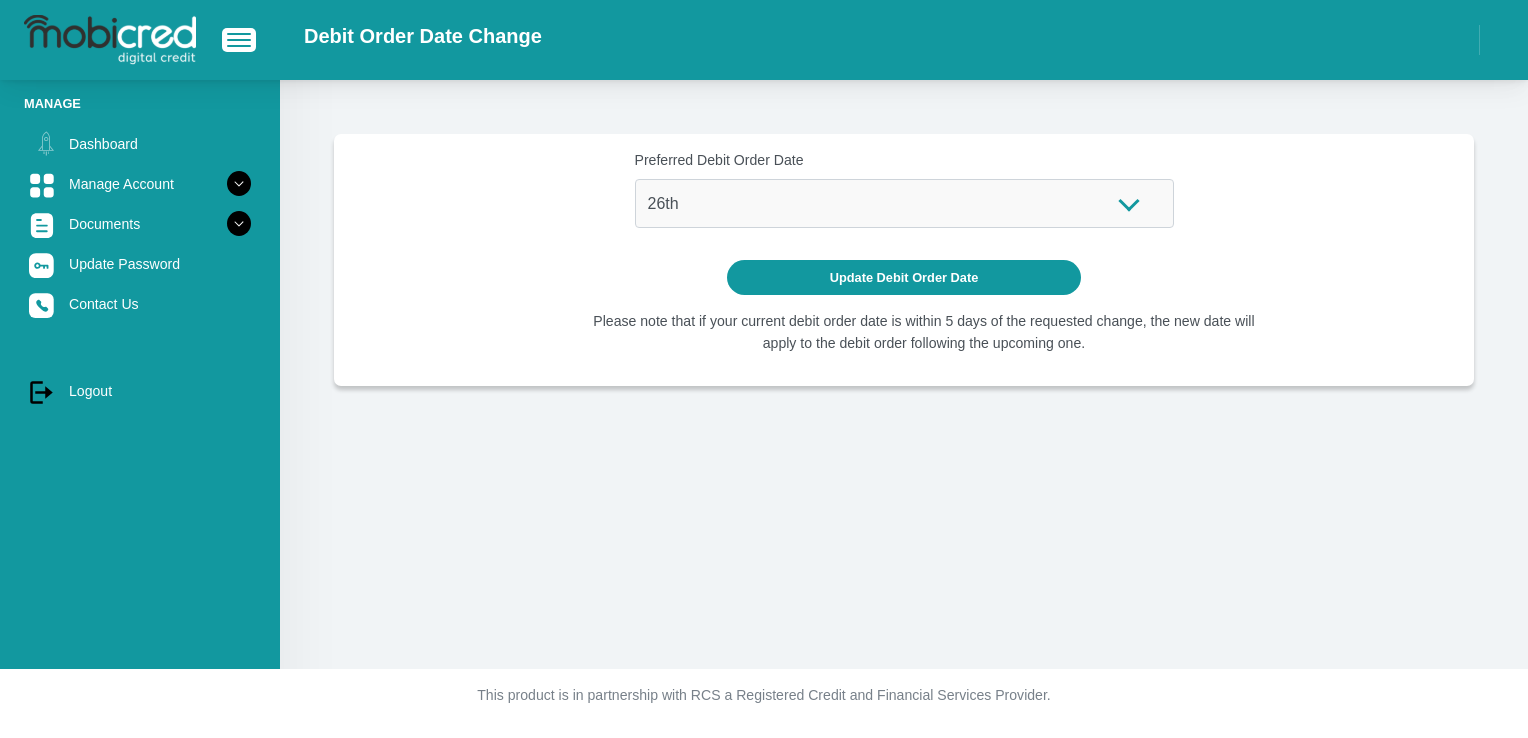 scroll, scrollTop: 0, scrollLeft: 0, axis: both 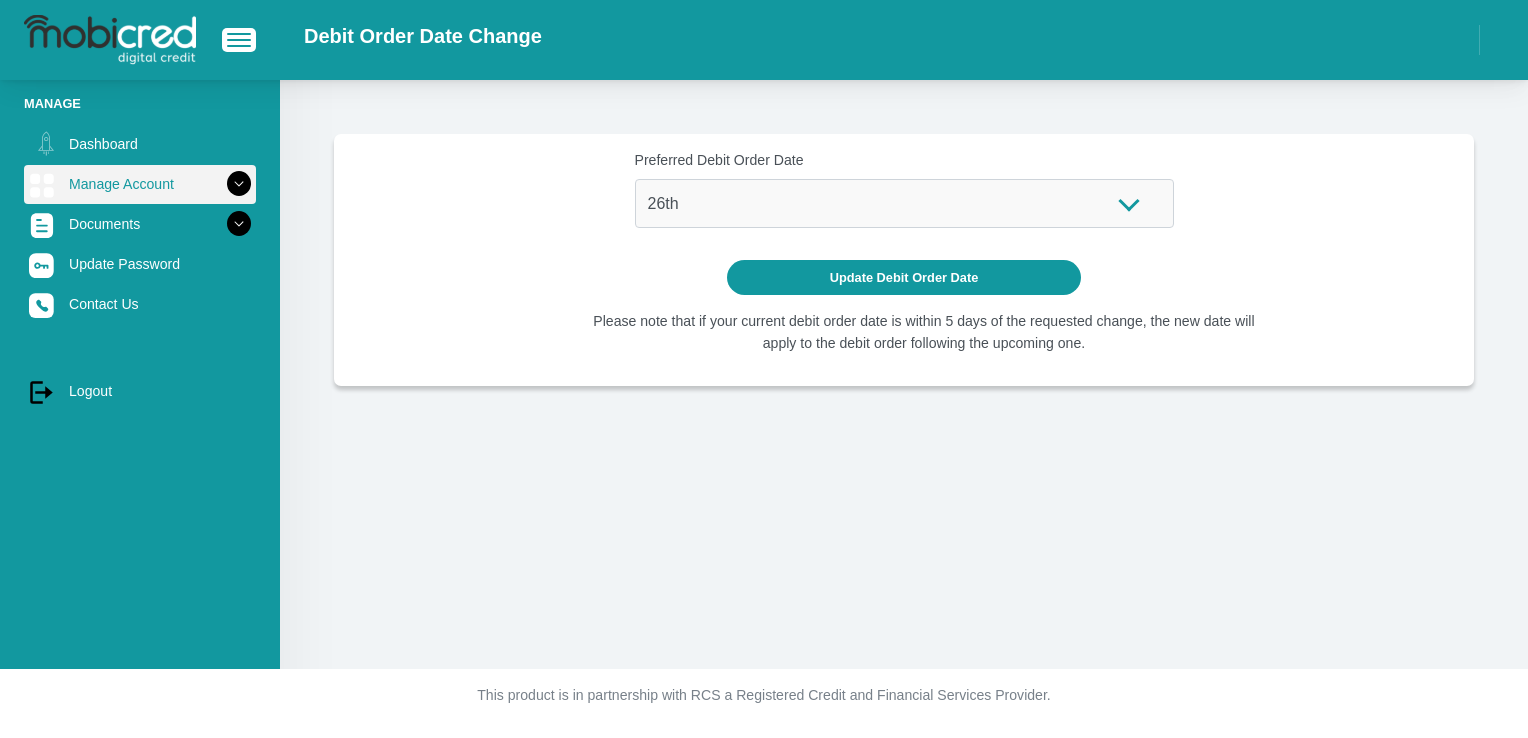 click on "Manage Account" at bounding box center (140, 184) 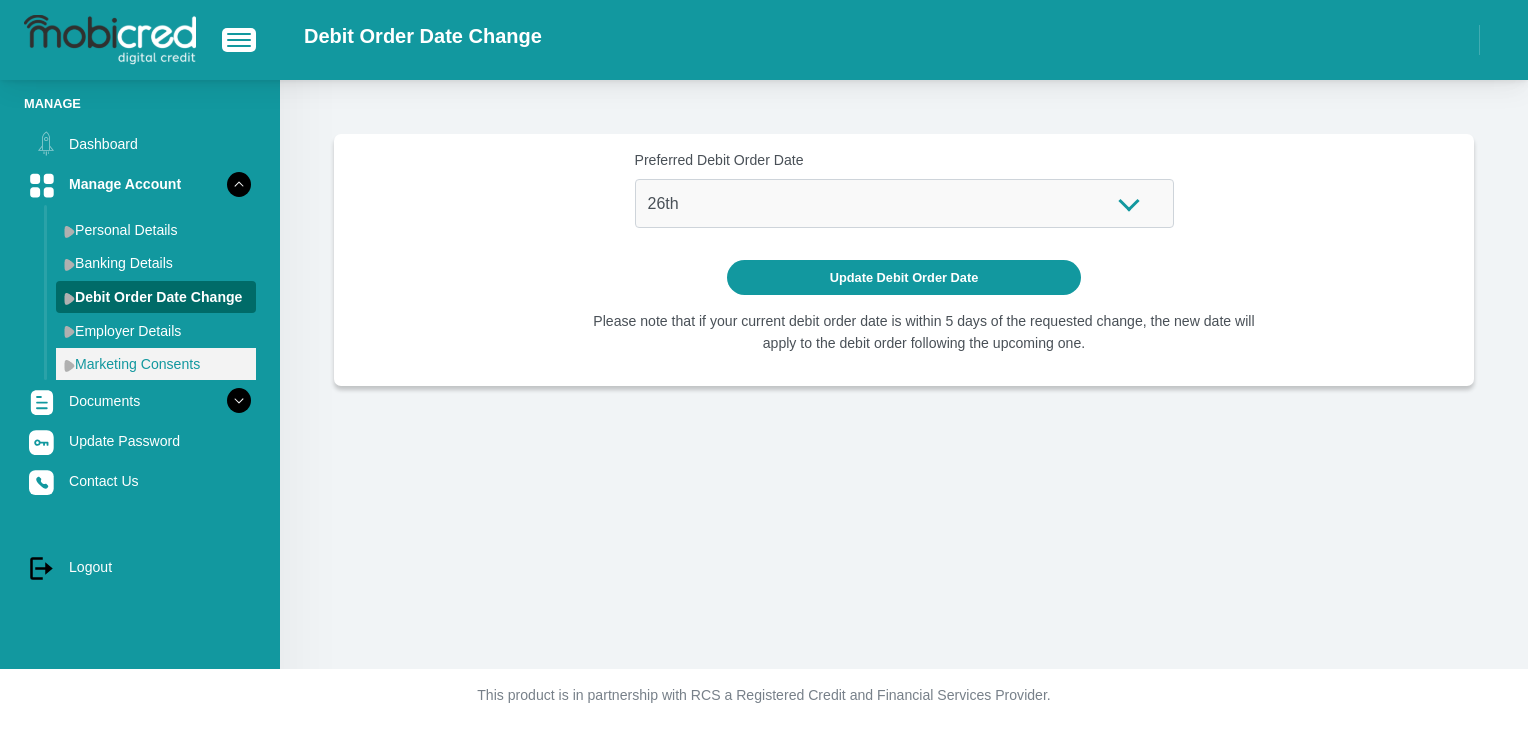 click on "Marketing Consents" at bounding box center (156, 364) 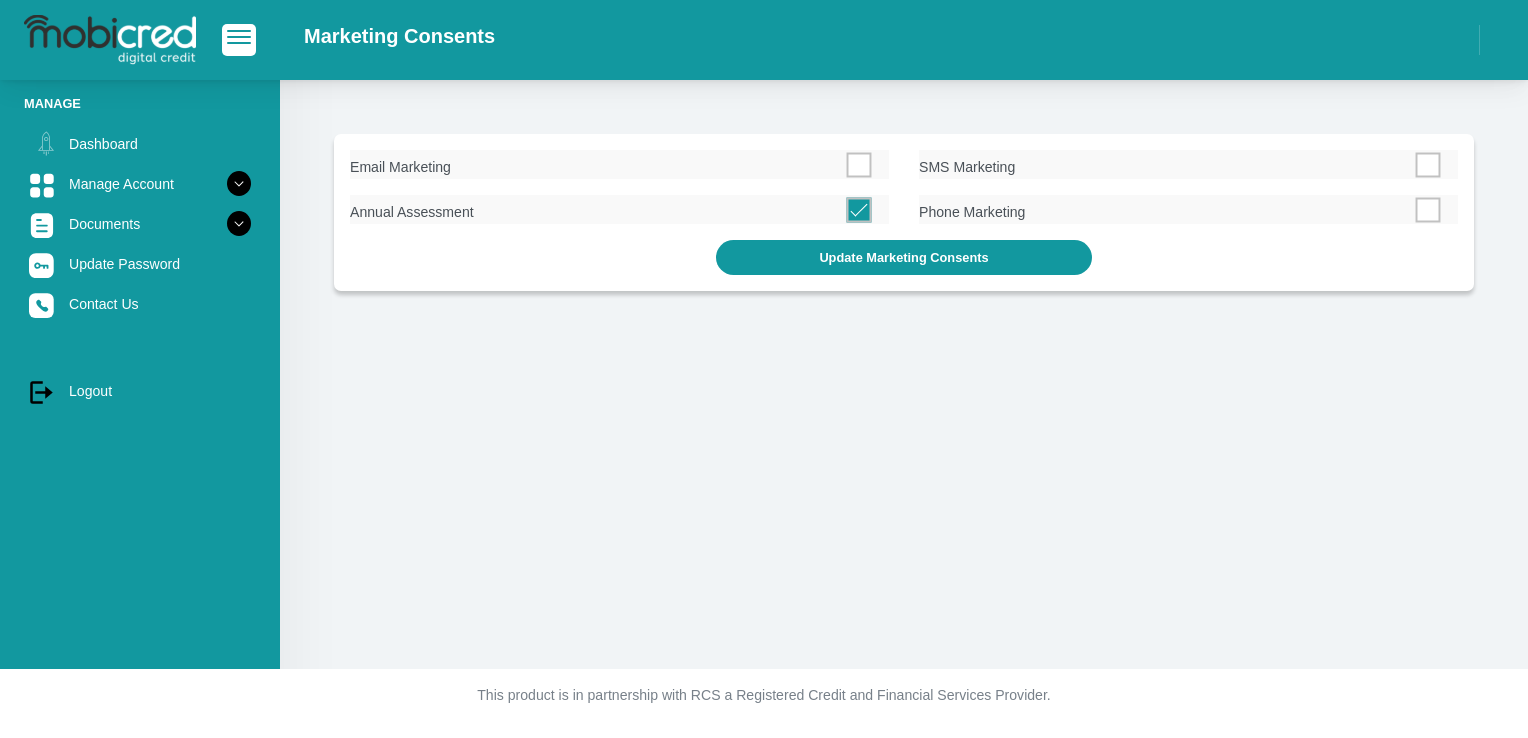 scroll, scrollTop: 0, scrollLeft: 0, axis: both 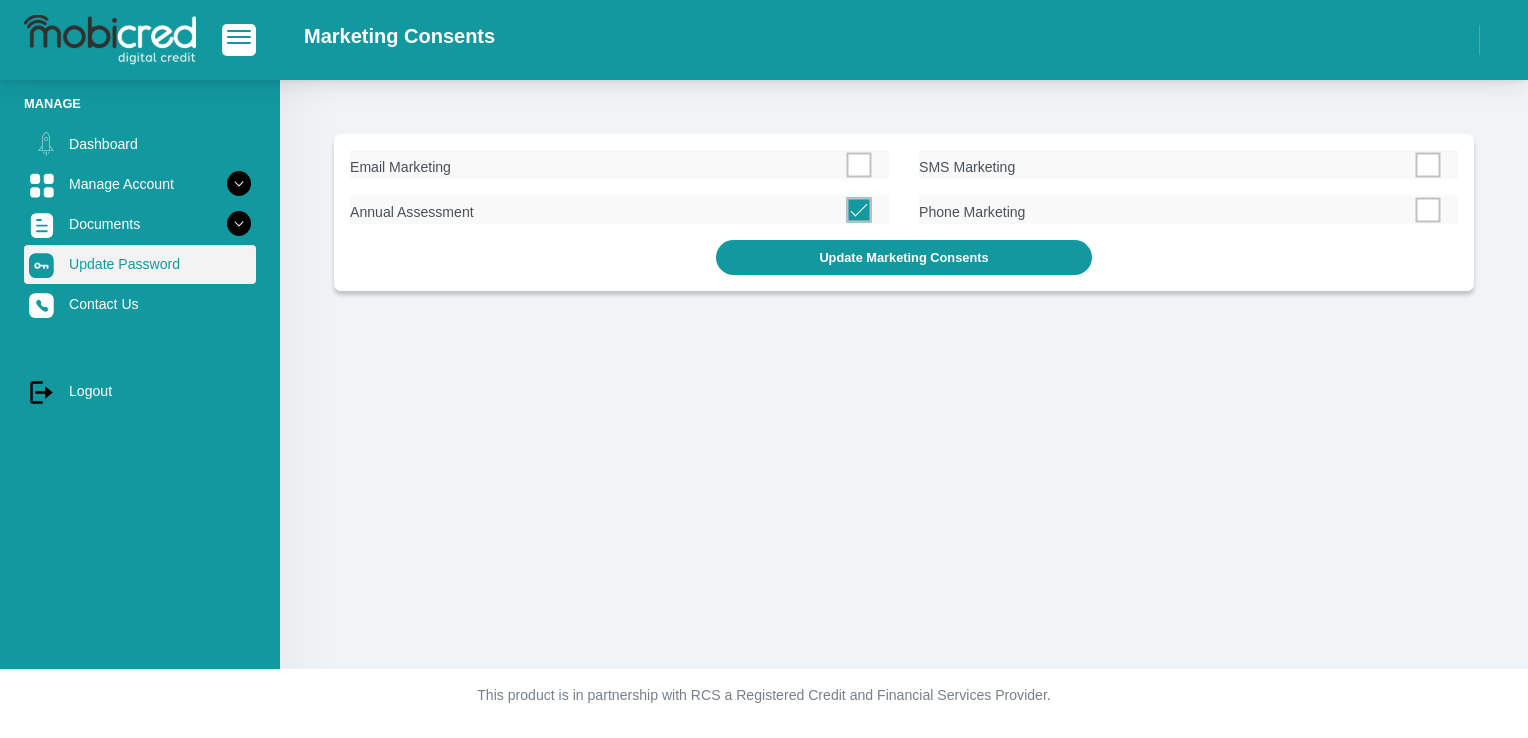 click on "Update Password" at bounding box center [140, 264] 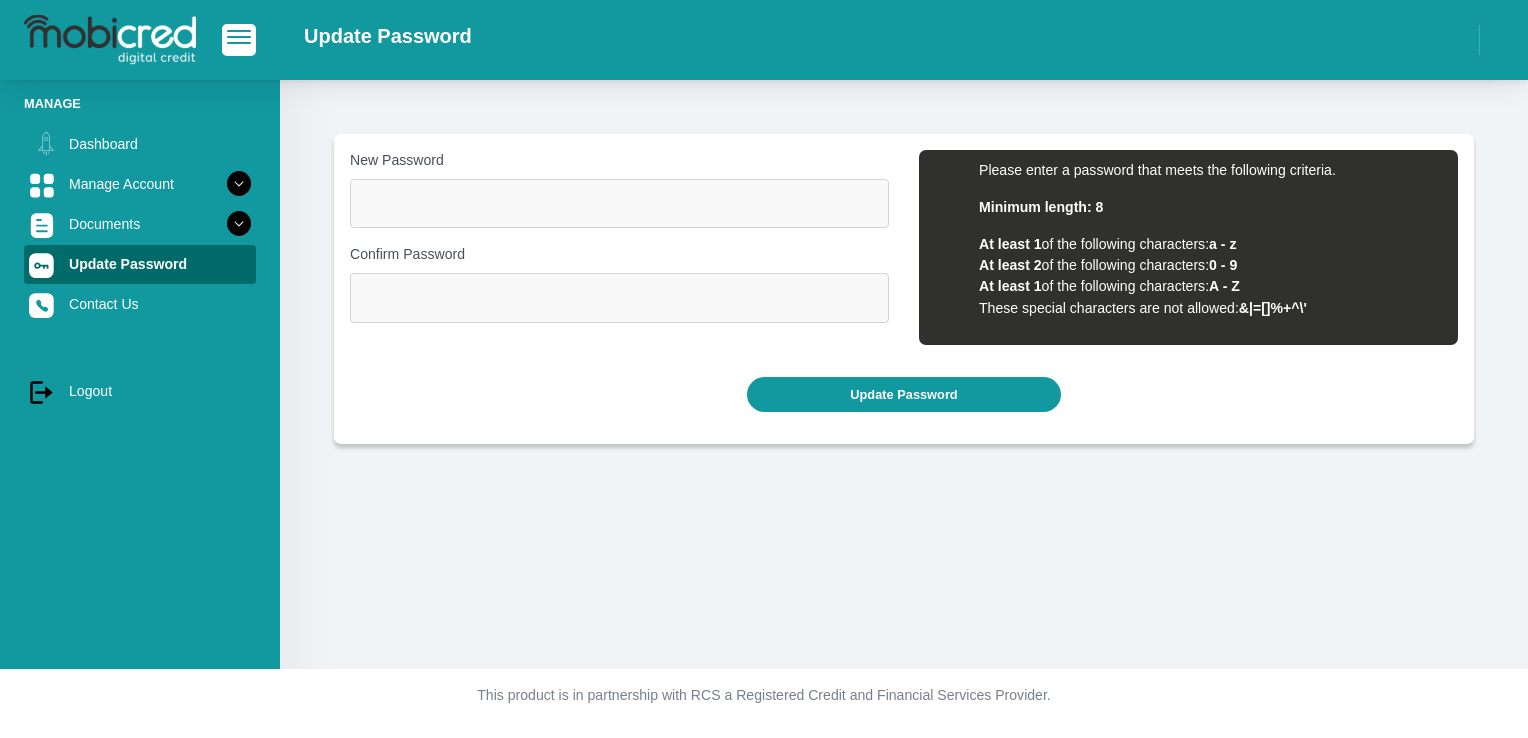 scroll, scrollTop: 0, scrollLeft: 0, axis: both 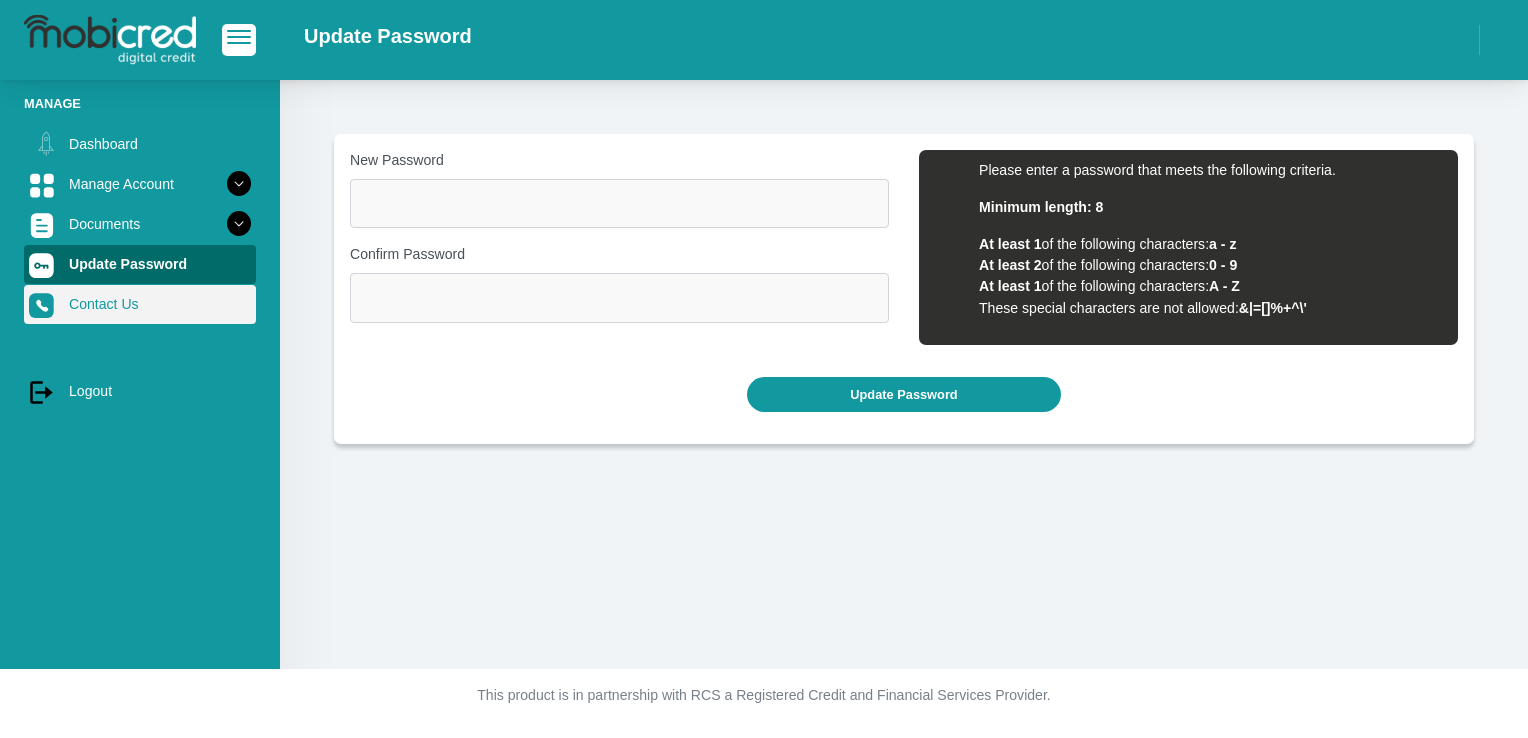 click on "Contact Us" at bounding box center [140, 304] 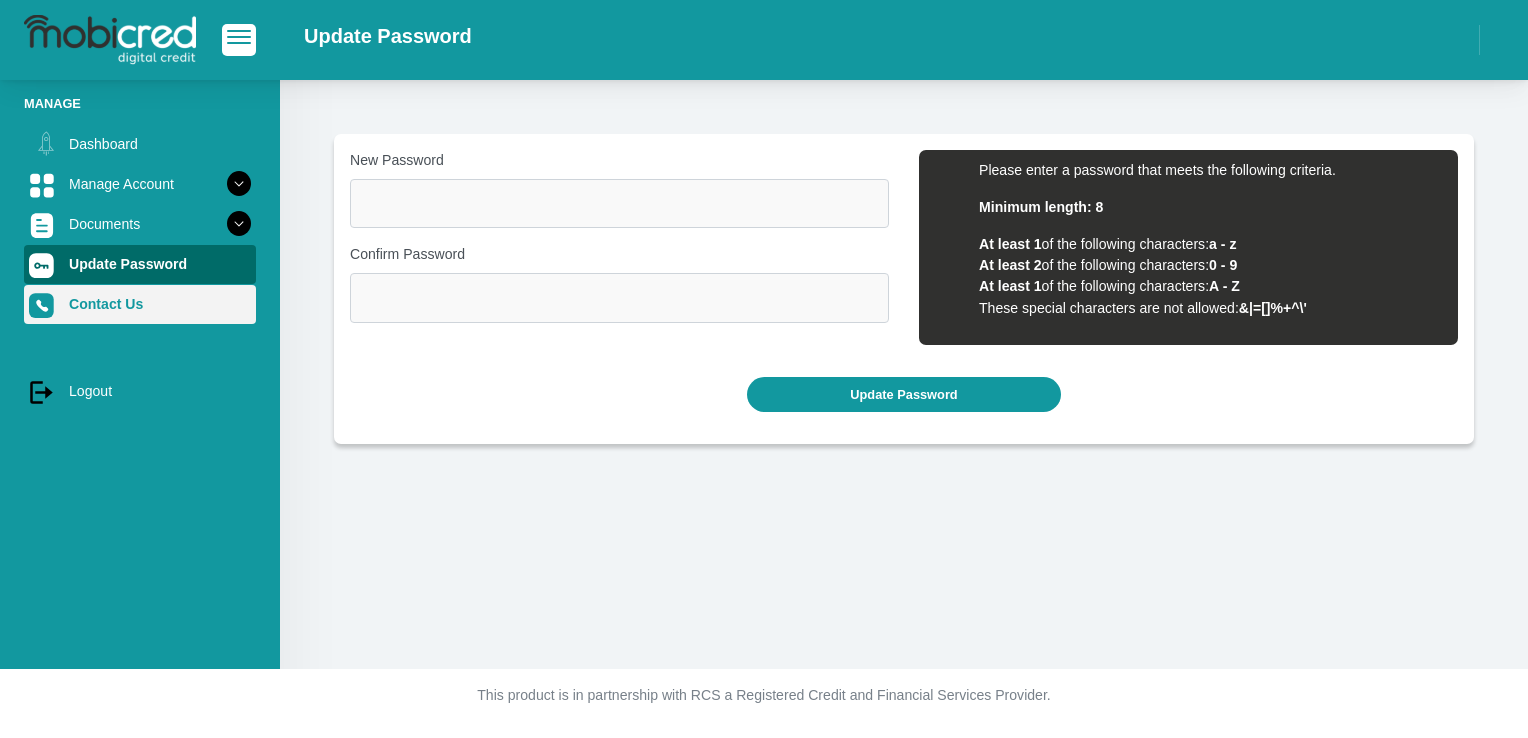 click on "Contact Us" at bounding box center (140, 304) 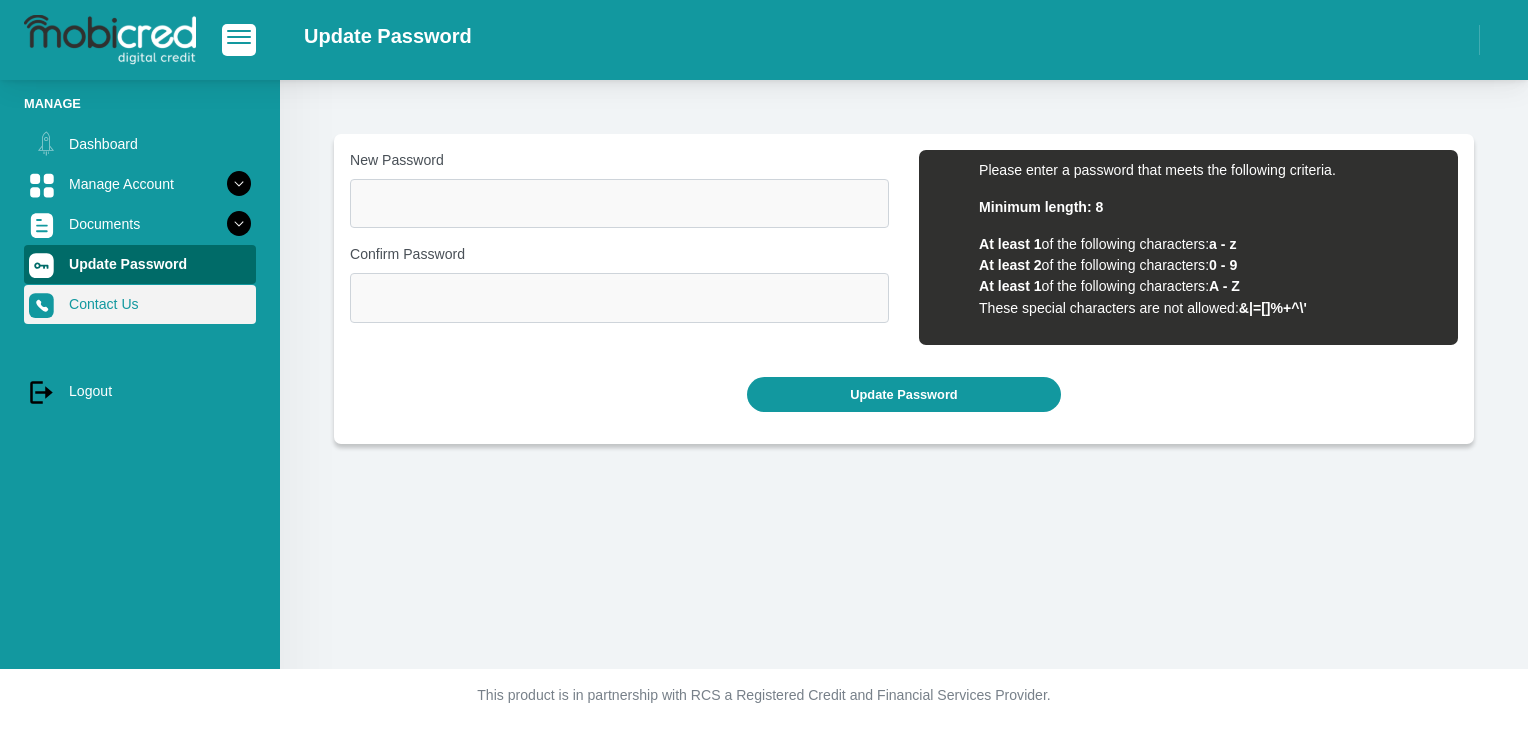 click on "Contact Us" at bounding box center (140, 304) 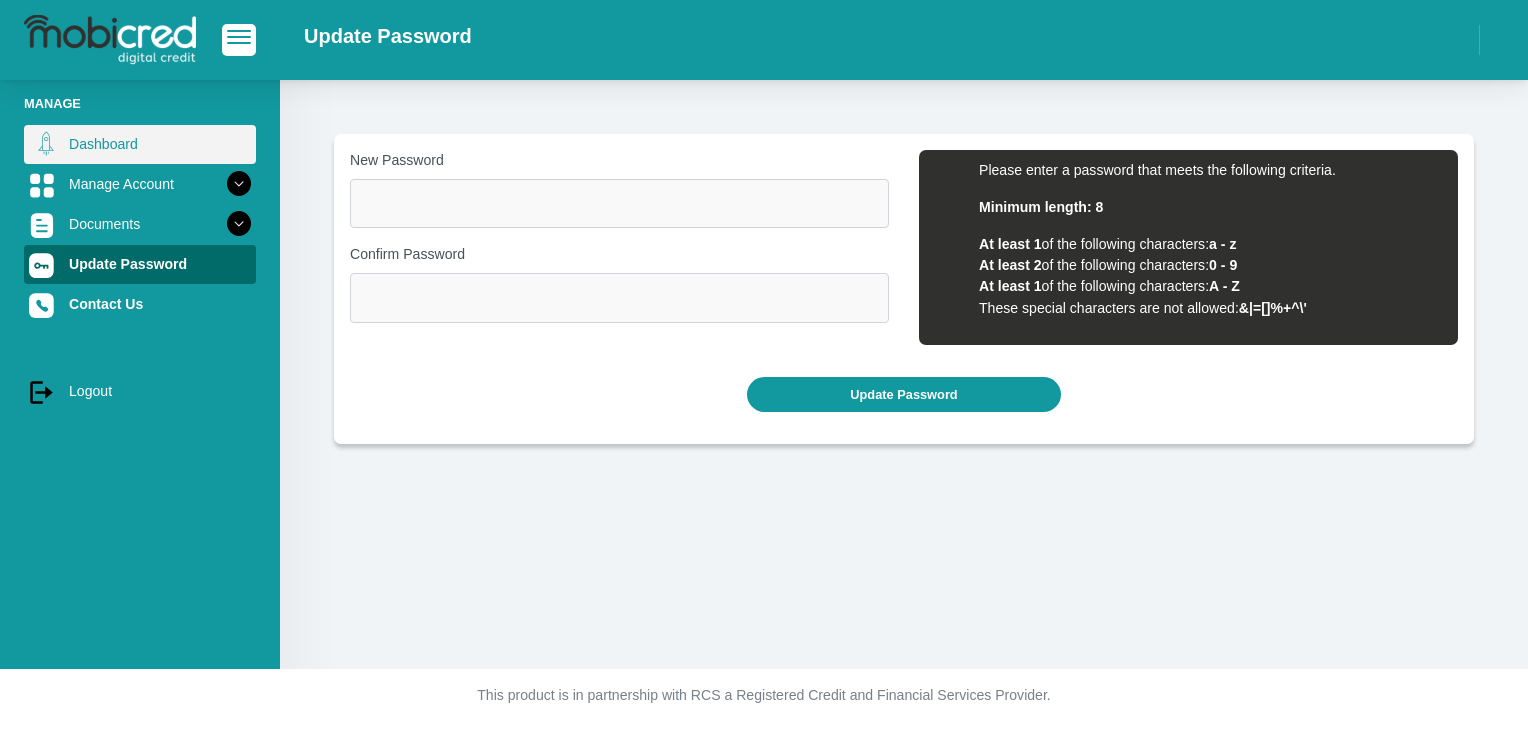 click on "Dashboard" at bounding box center (140, 144) 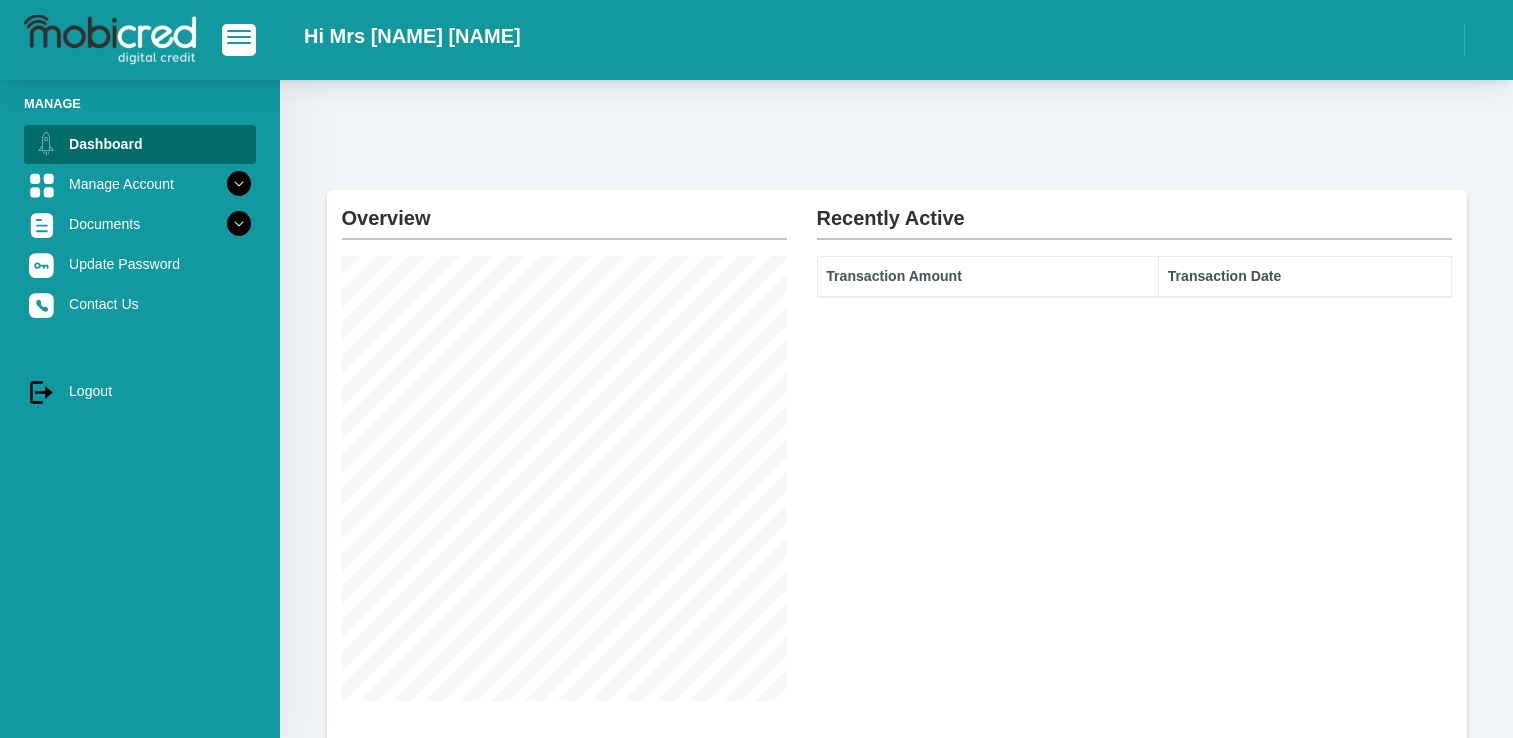 scroll, scrollTop: 0, scrollLeft: 0, axis: both 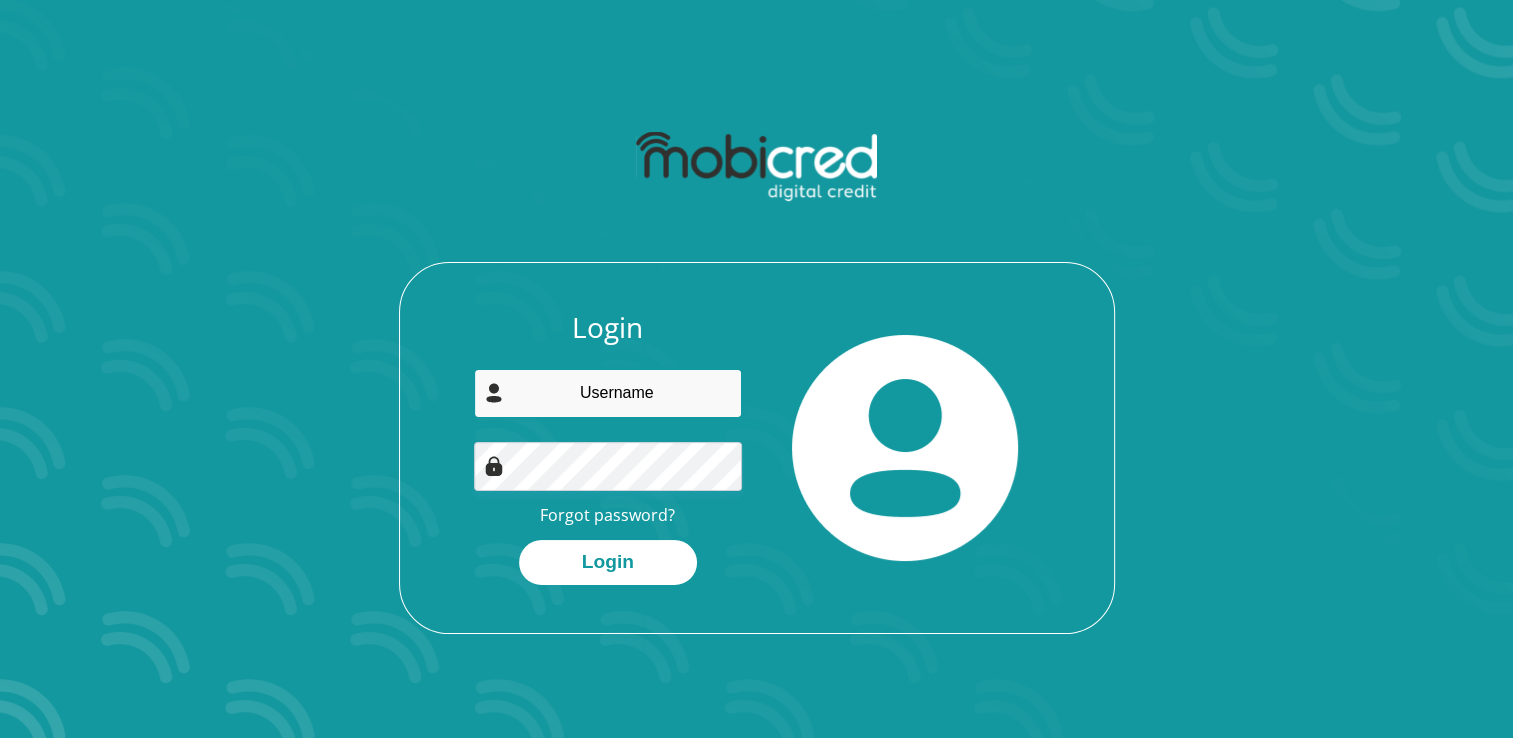 click at bounding box center [608, 393] 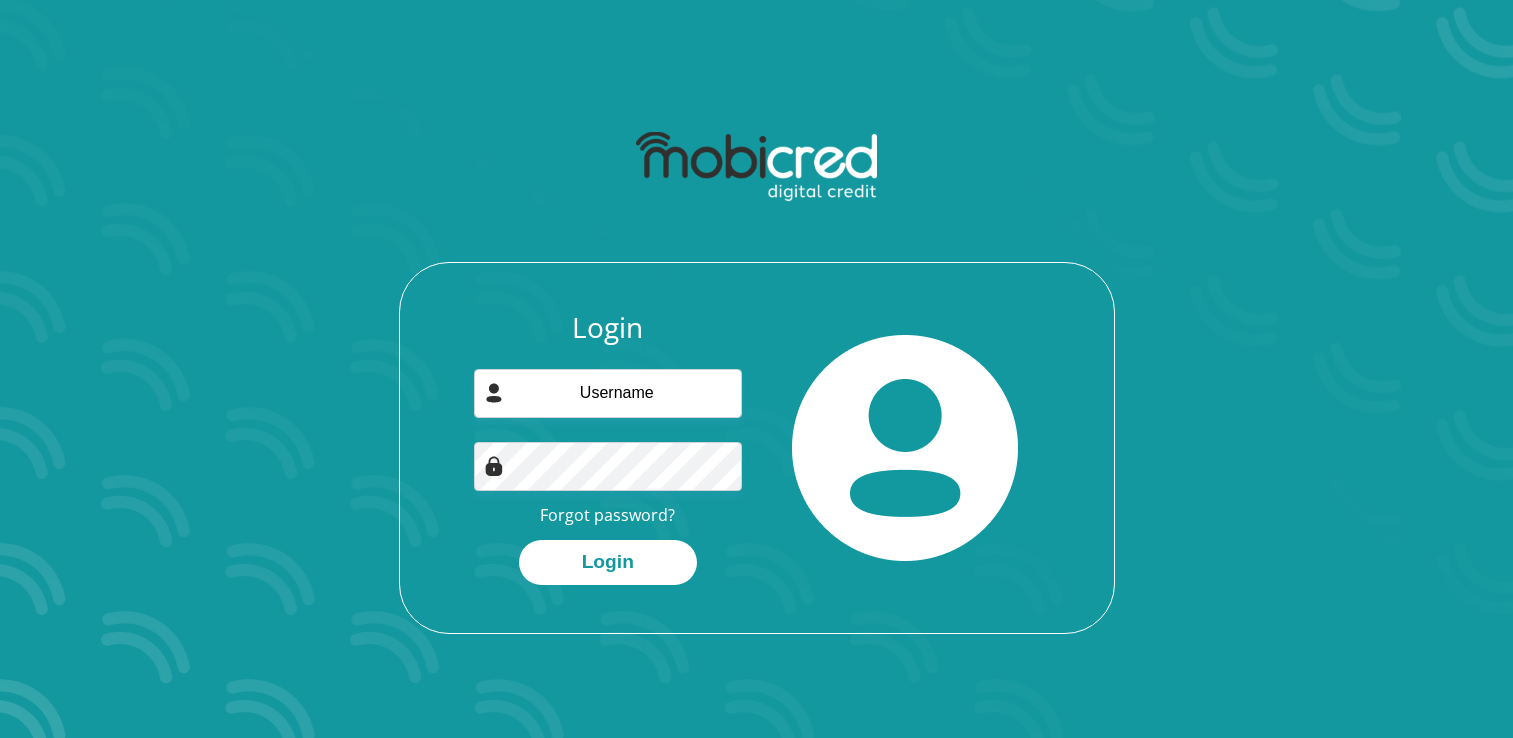 scroll, scrollTop: 0, scrollLeft: 0, axis: both 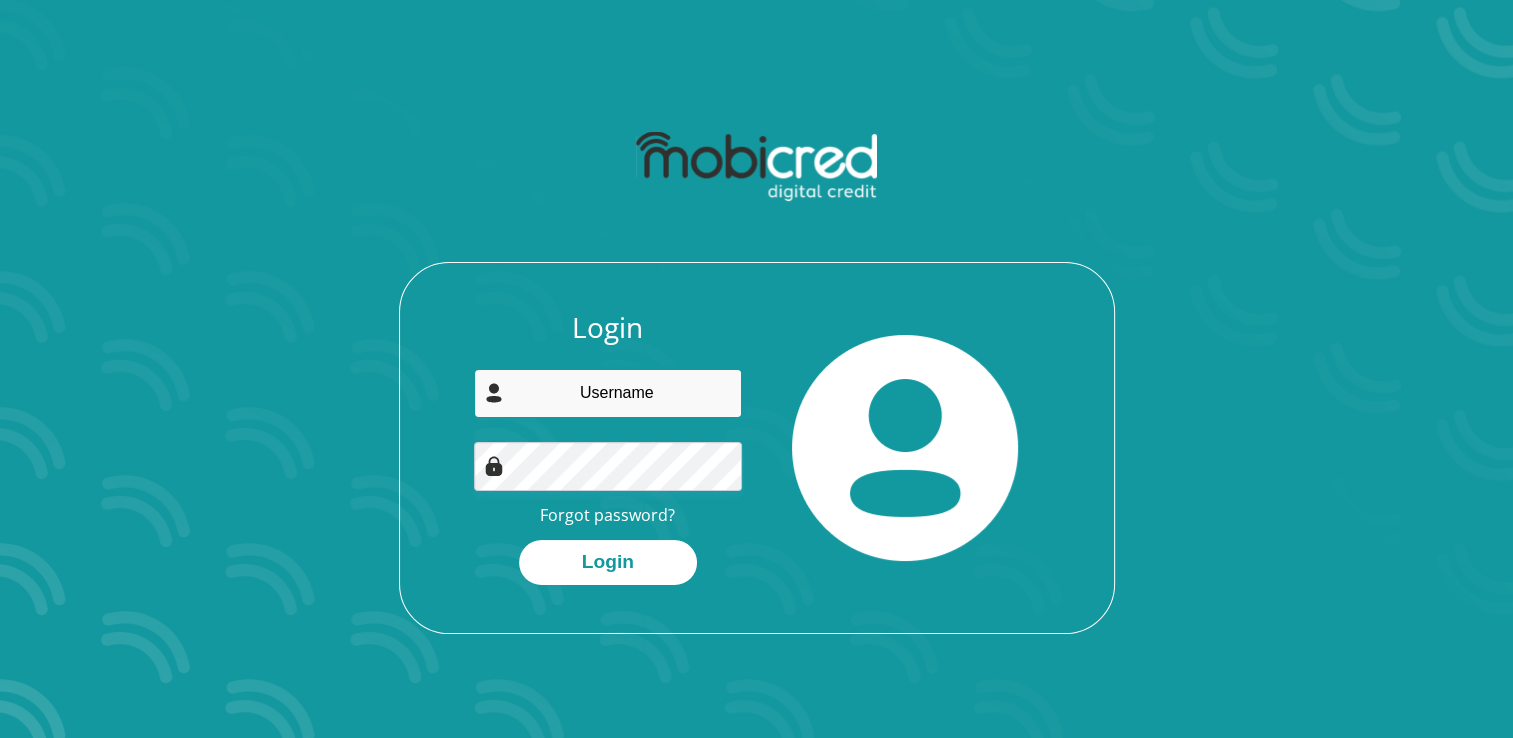 click at bounding box center (608, 393) 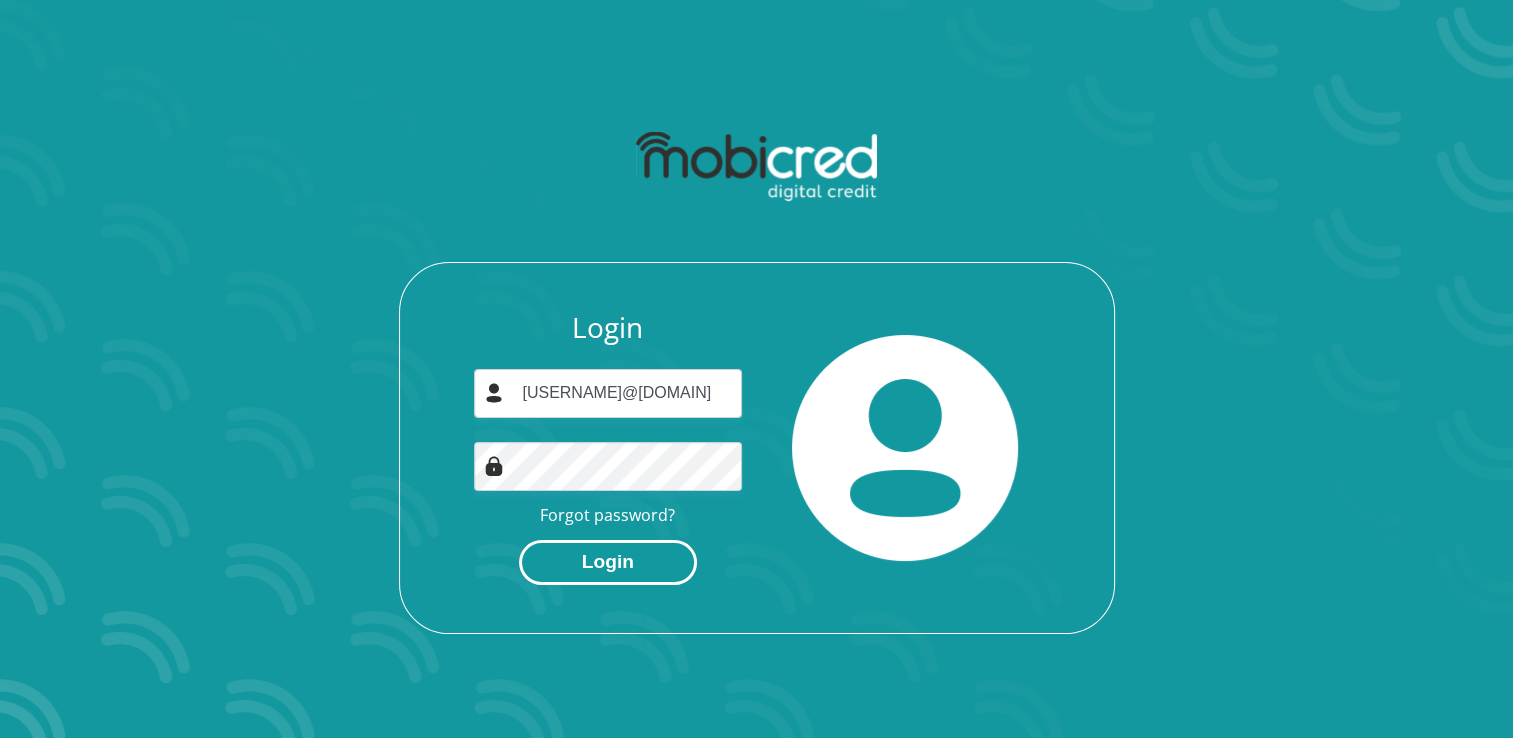 click on "Login" at bounding box center (608, 562) 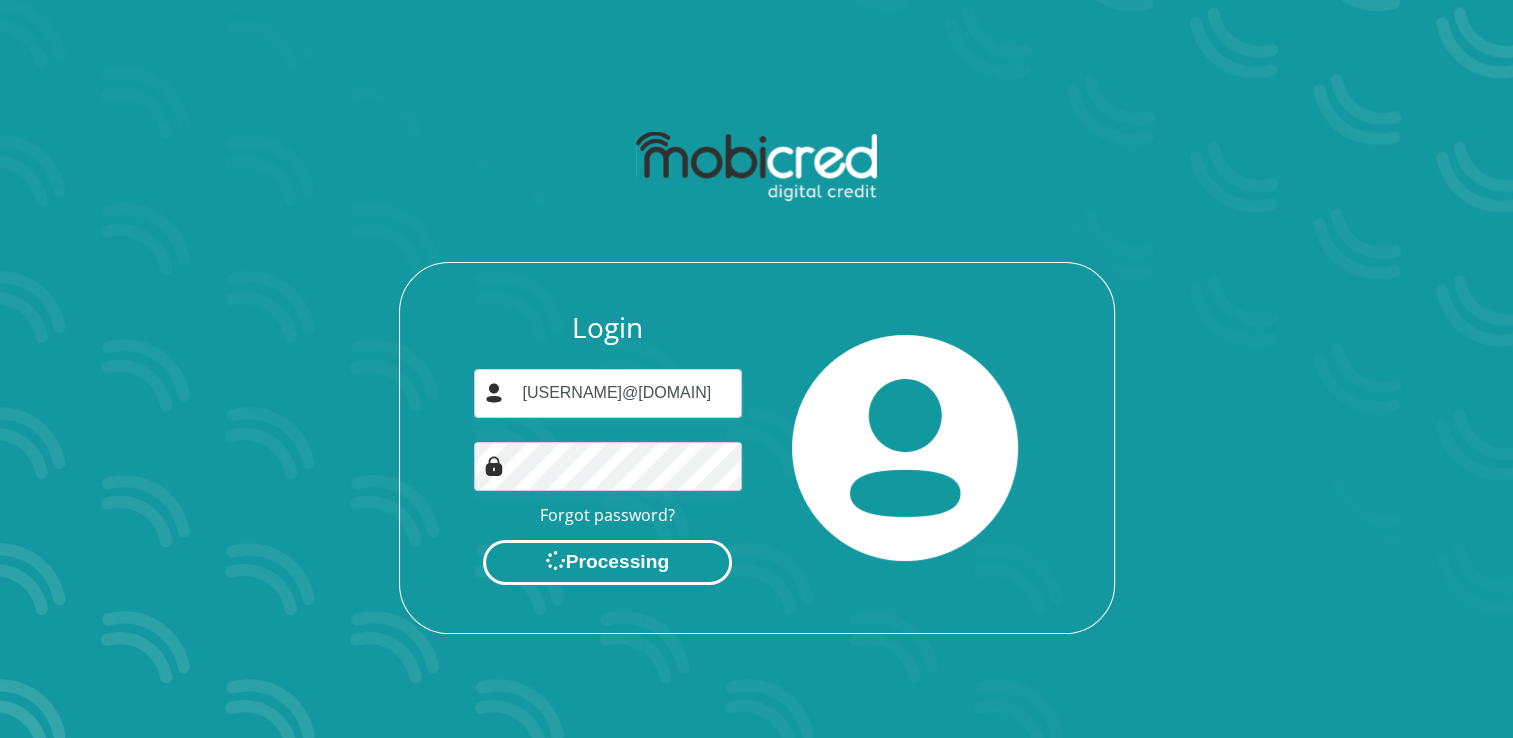 scroll, scrollTop: 0, scrollLeft: 0, axis: both 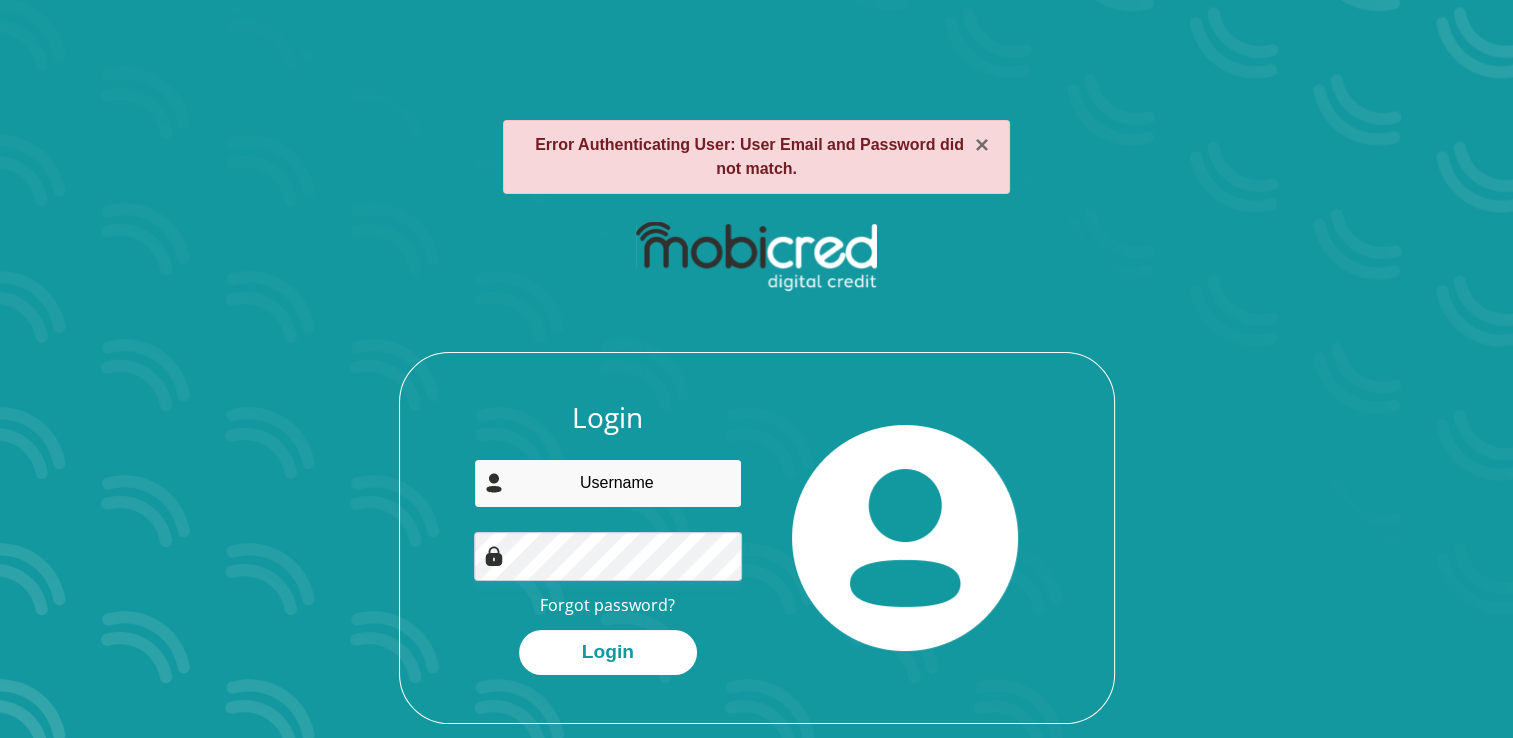 click at bounding box center (608, 483) 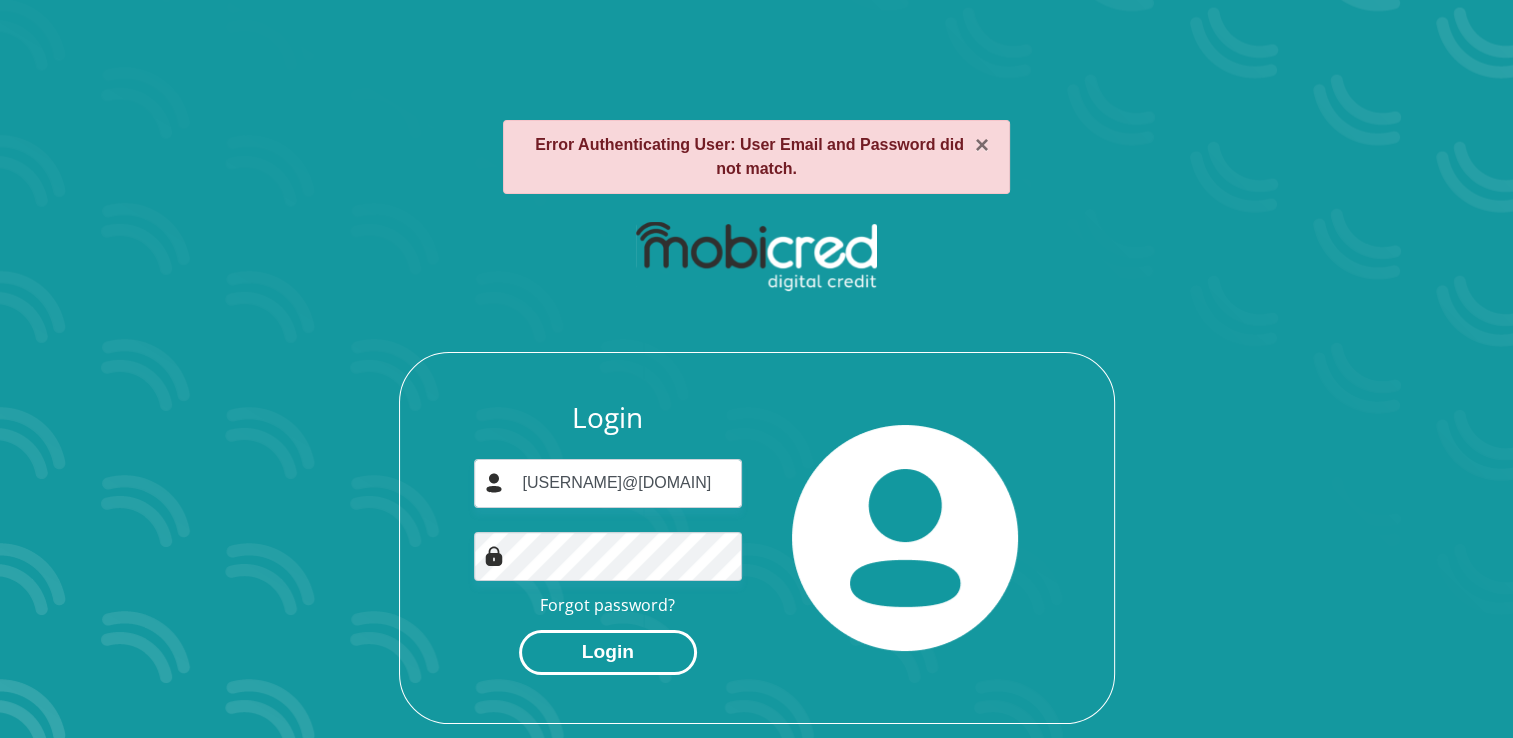 click on "Login" at bounding box center [608, 652] 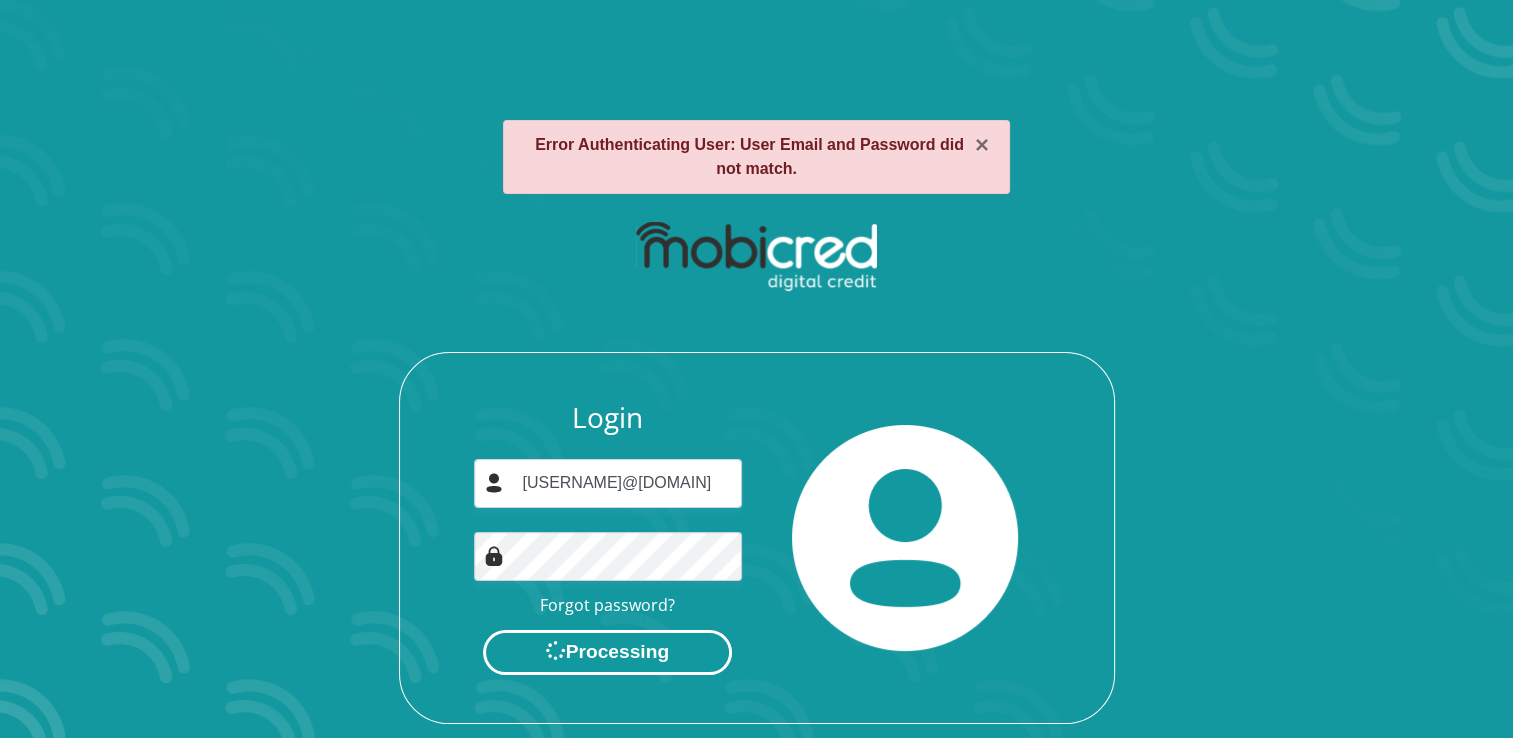 scroll, scrollTop: 0, scrollLeft: 0, axis: both 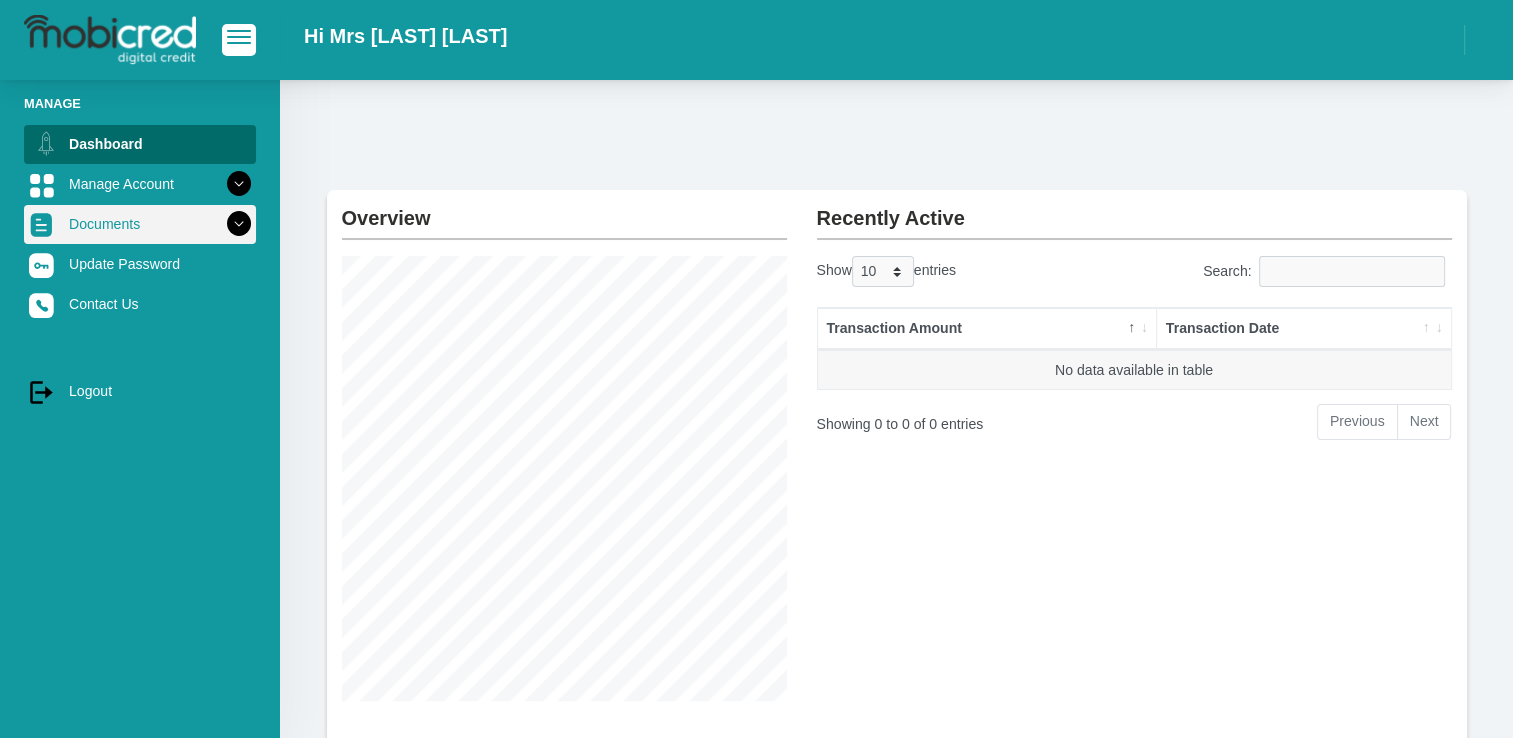 click on "Documents" at bounding box center [140, 224] 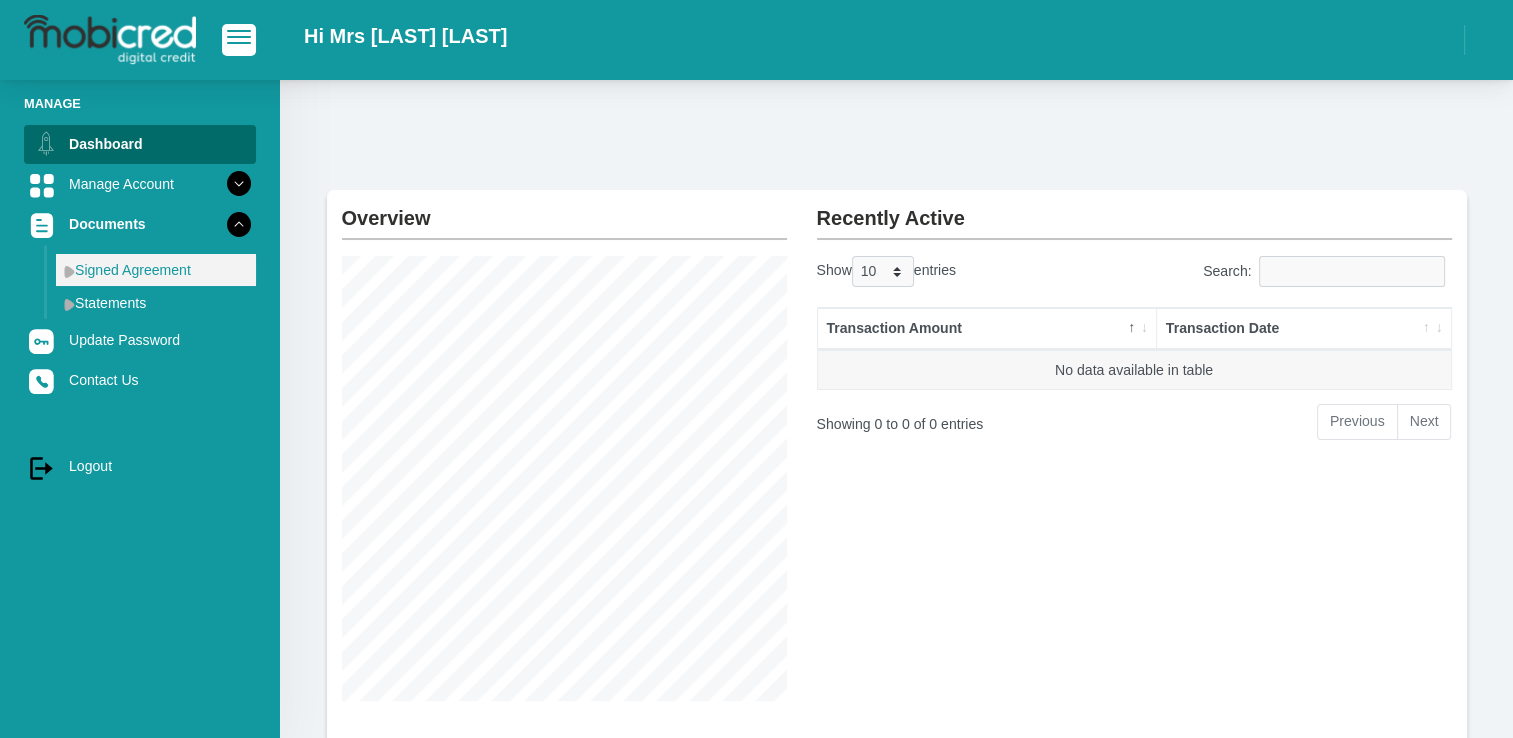 click on "Signed Agreement" at bounding box center [156, 270] 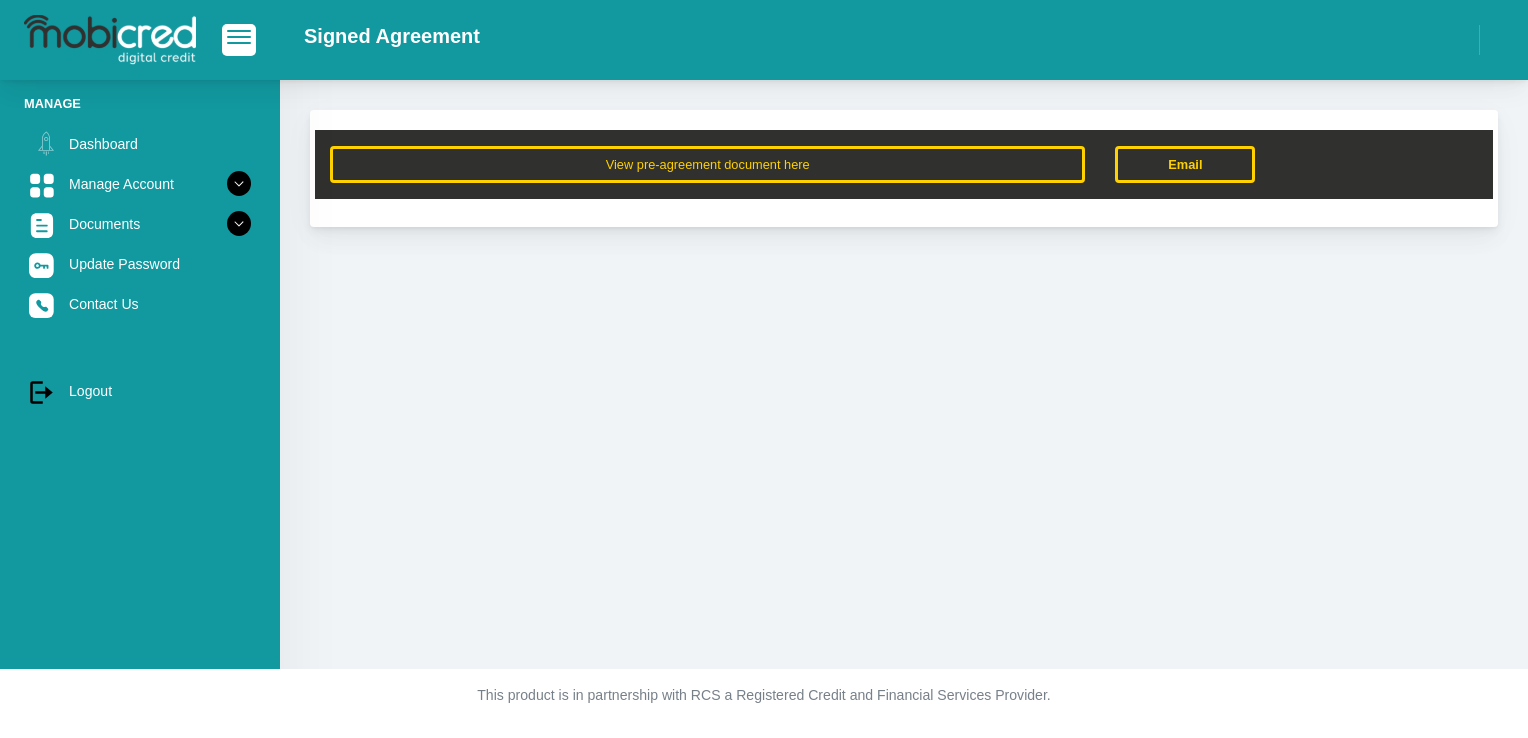 scroll, scrollTop: 0, scrollLeft: 0, axis: both 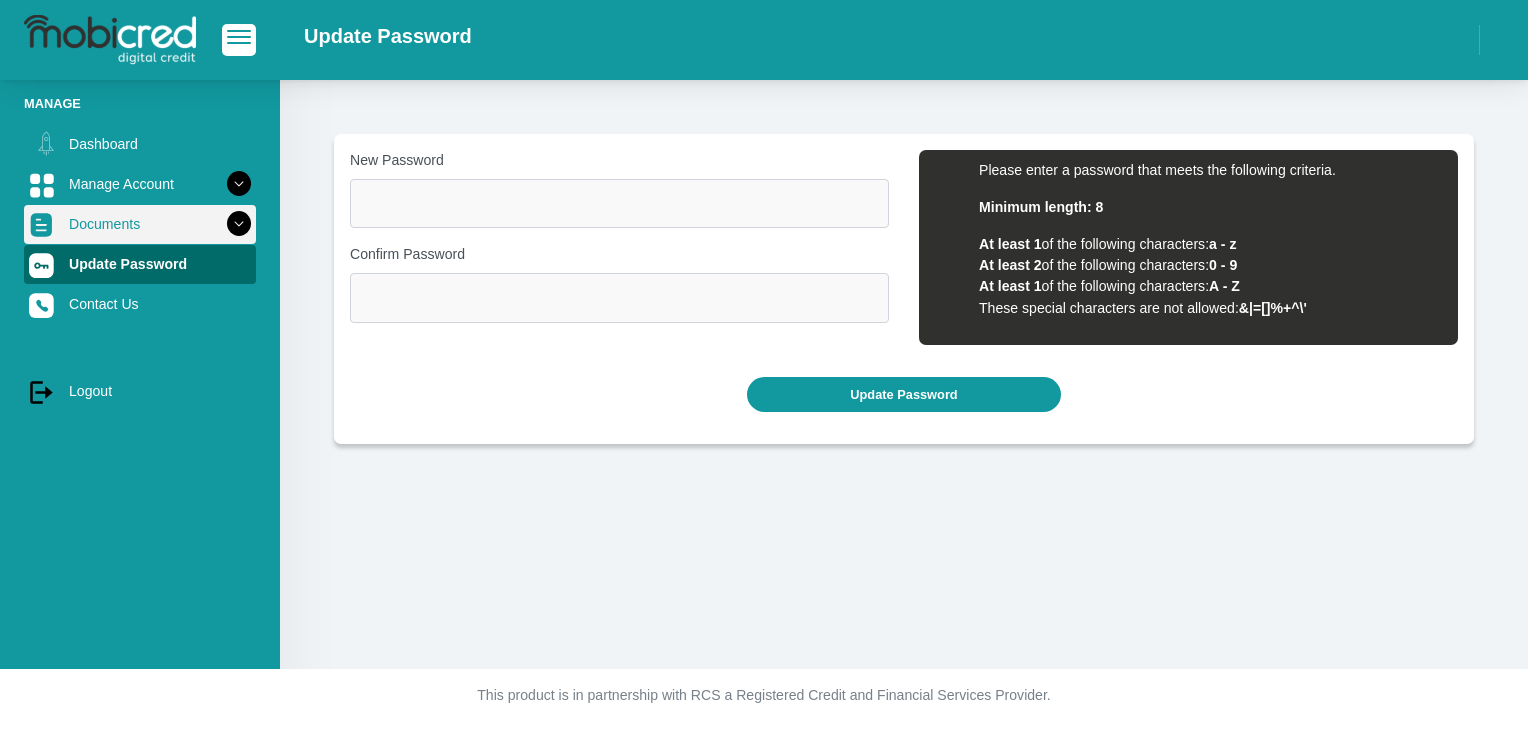 click on "Documents" at bounding box center [140, 224] 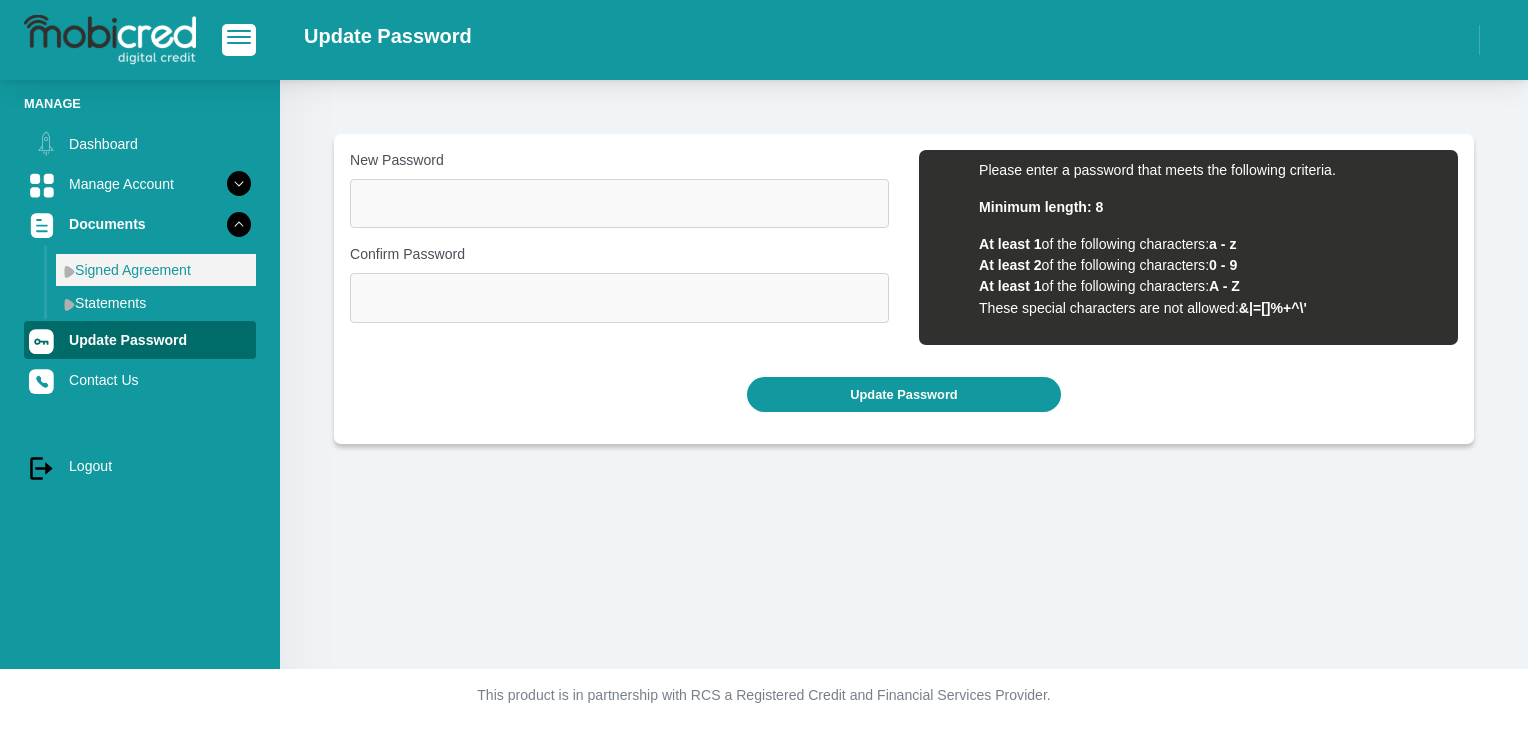 click on "Signed Agreement" at bounding box center (156, 270) 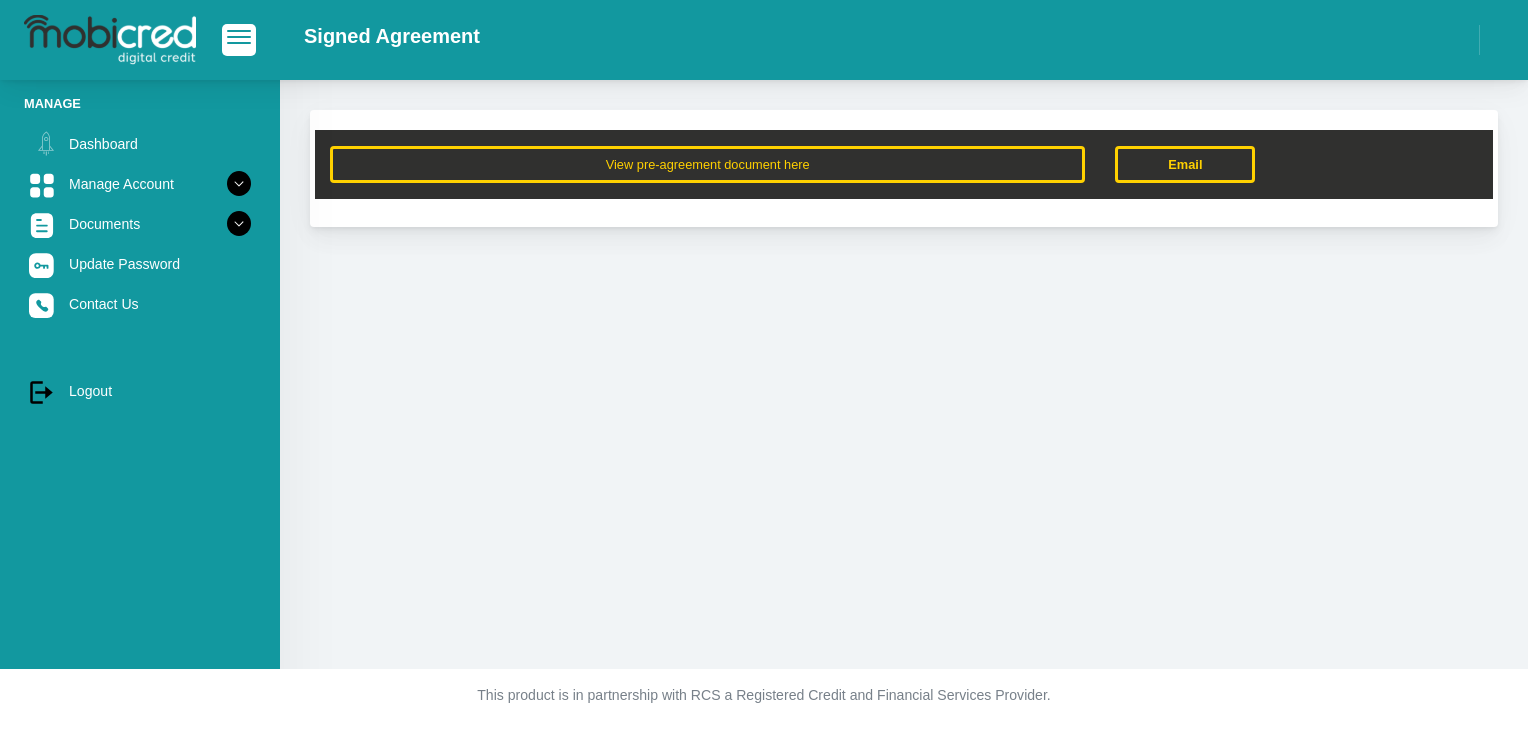 scroll, scrollTop: 0, scrollLeft: 0, axis: both 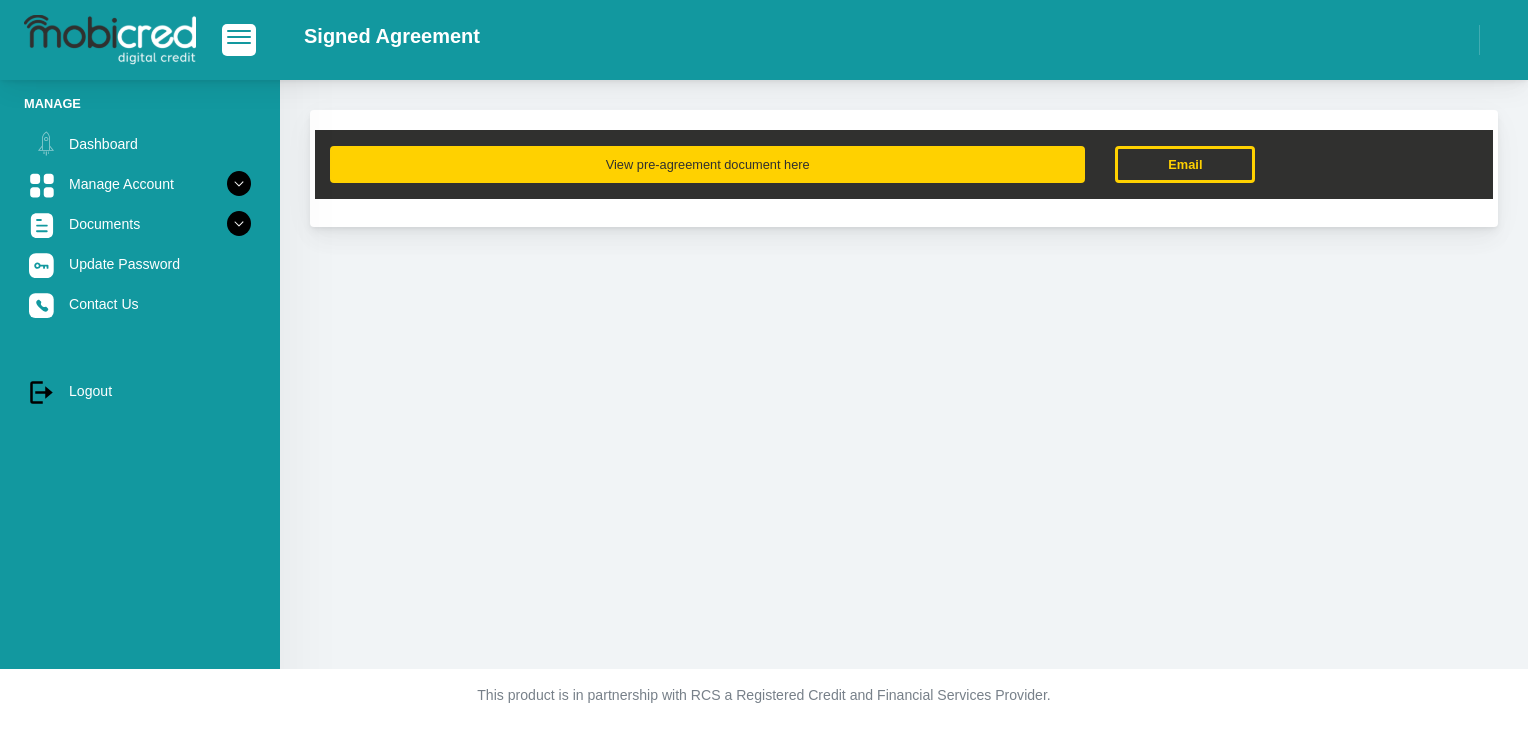 click on "View pre-agreement document here" at bounding box center [707, 164] 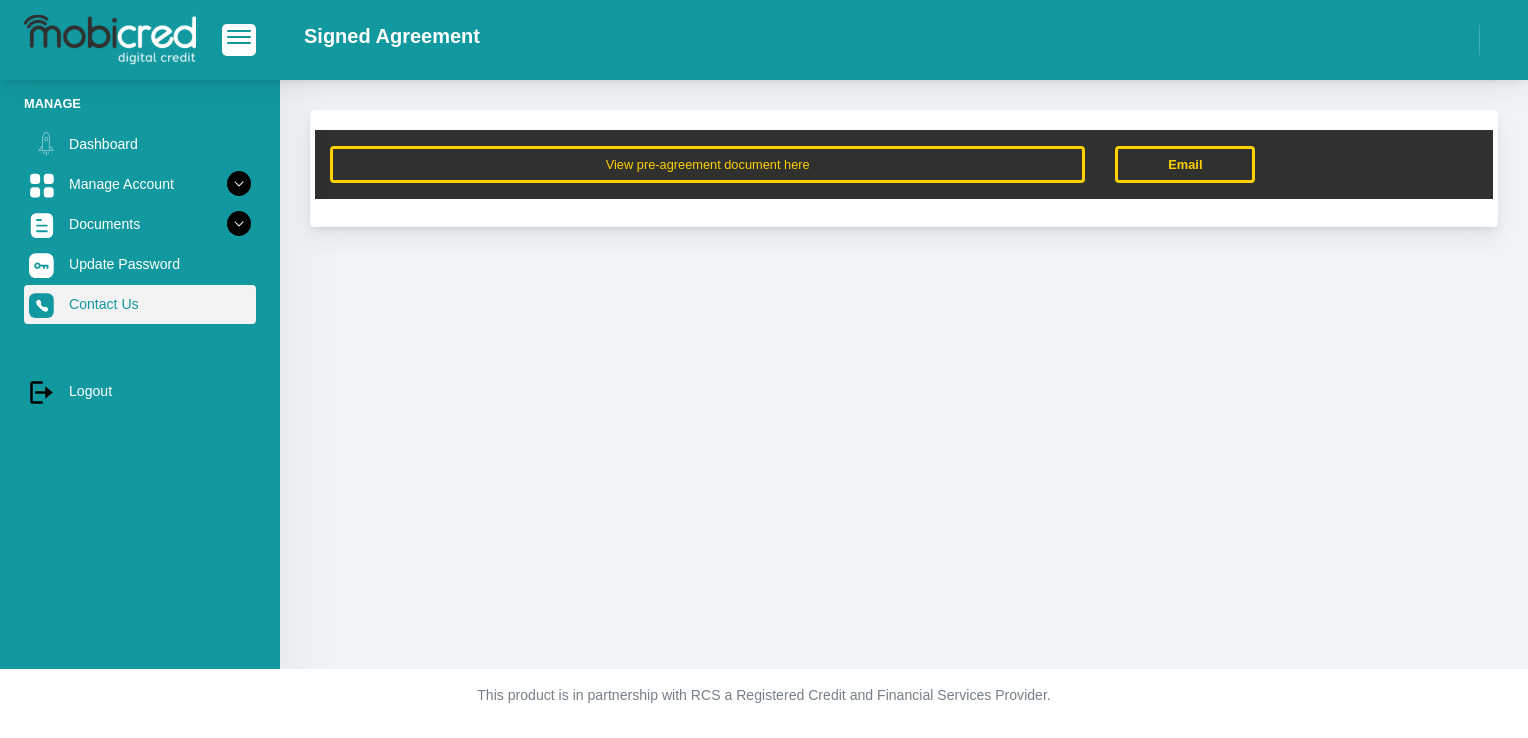 click on "Contact Us" at bounding box center [140, 304] 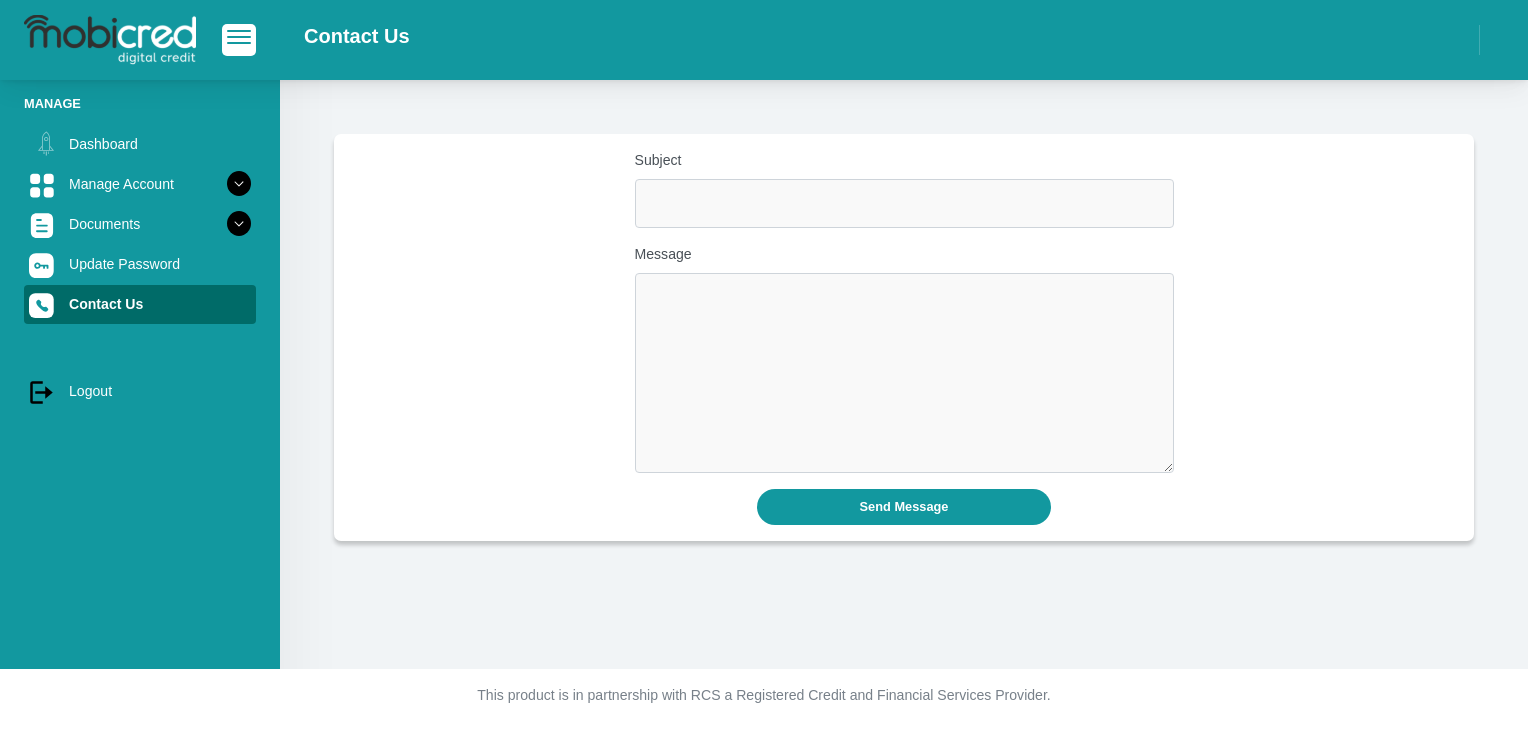 scroll, scrollTop: 0, scrollLeft: 0, axis: both 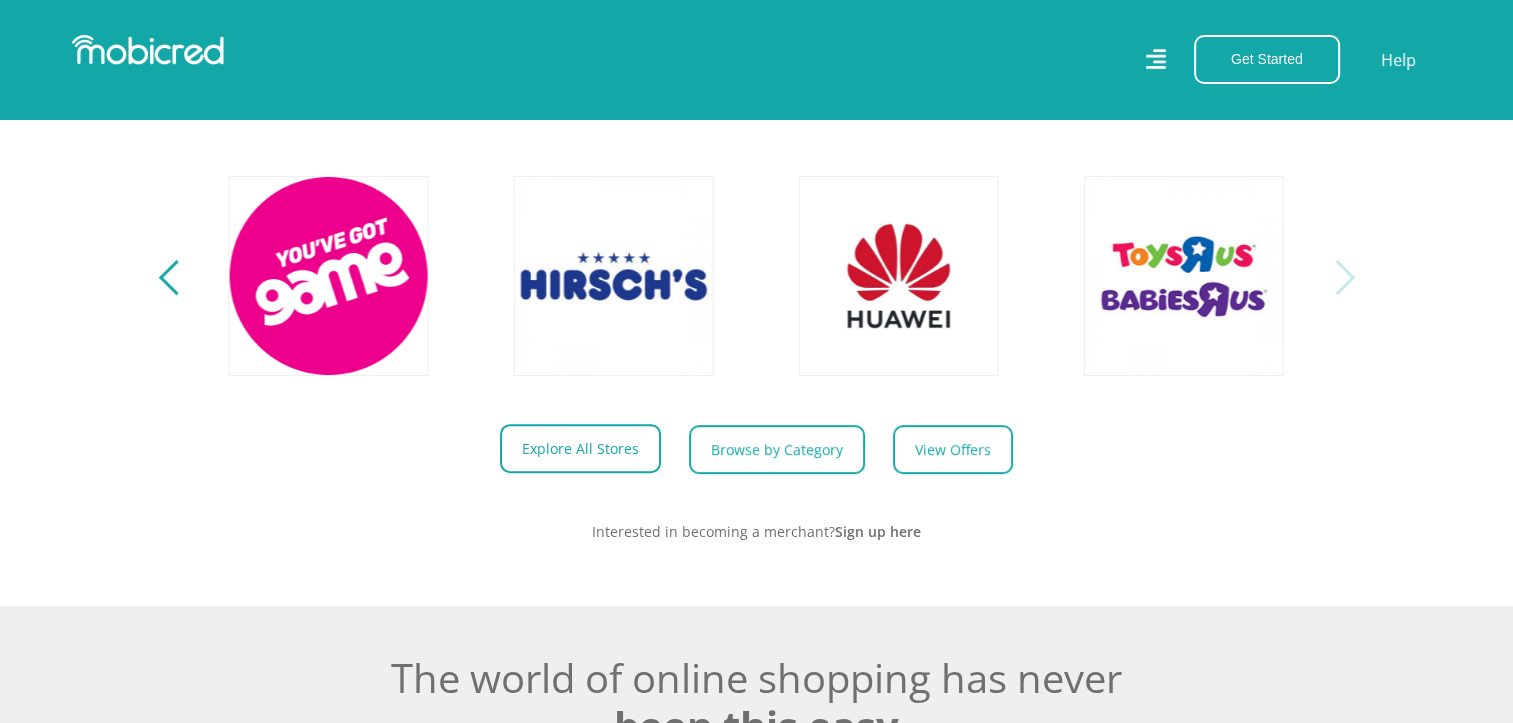 click on "Explore All Stores" at bounding box center [580, 448] 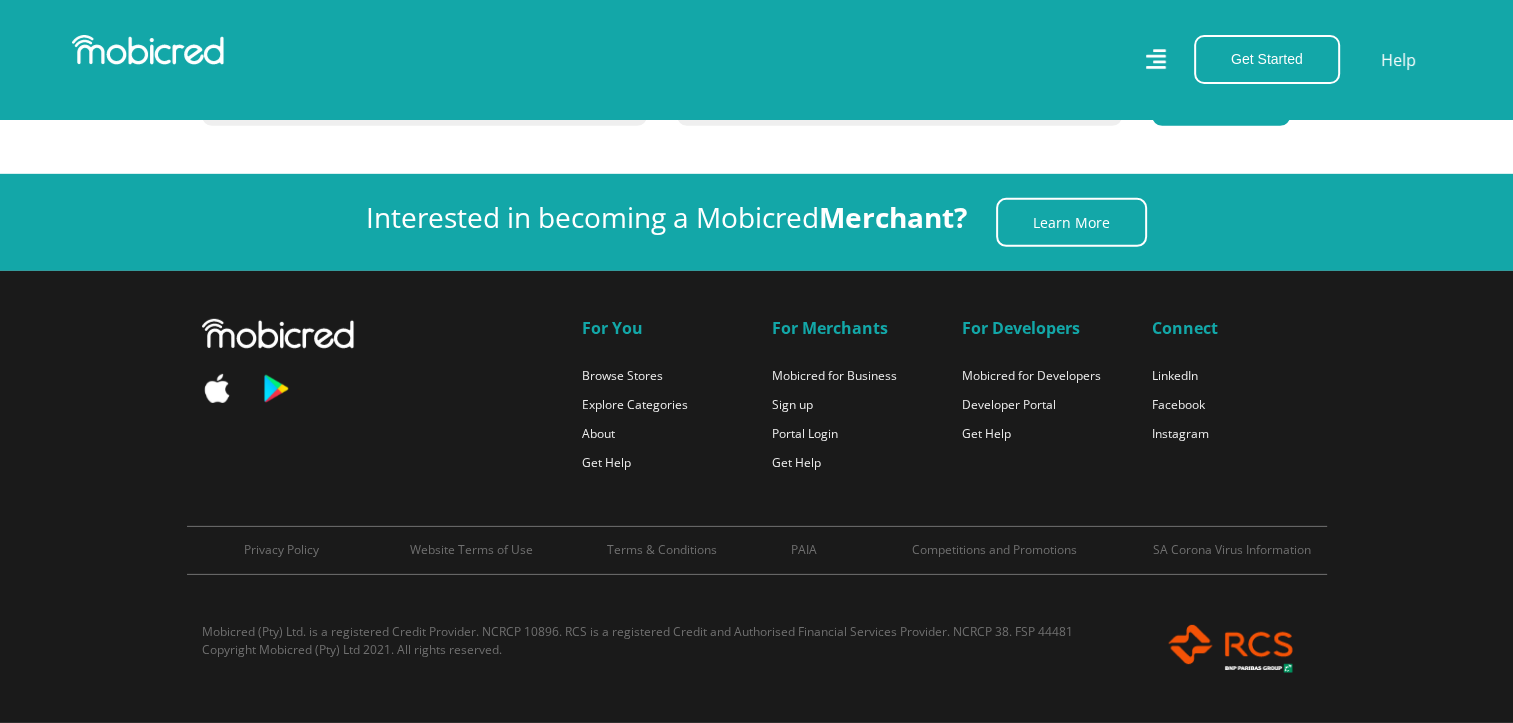 scroll, scrollTop: 7011, scrollLeft: 2, axis: both 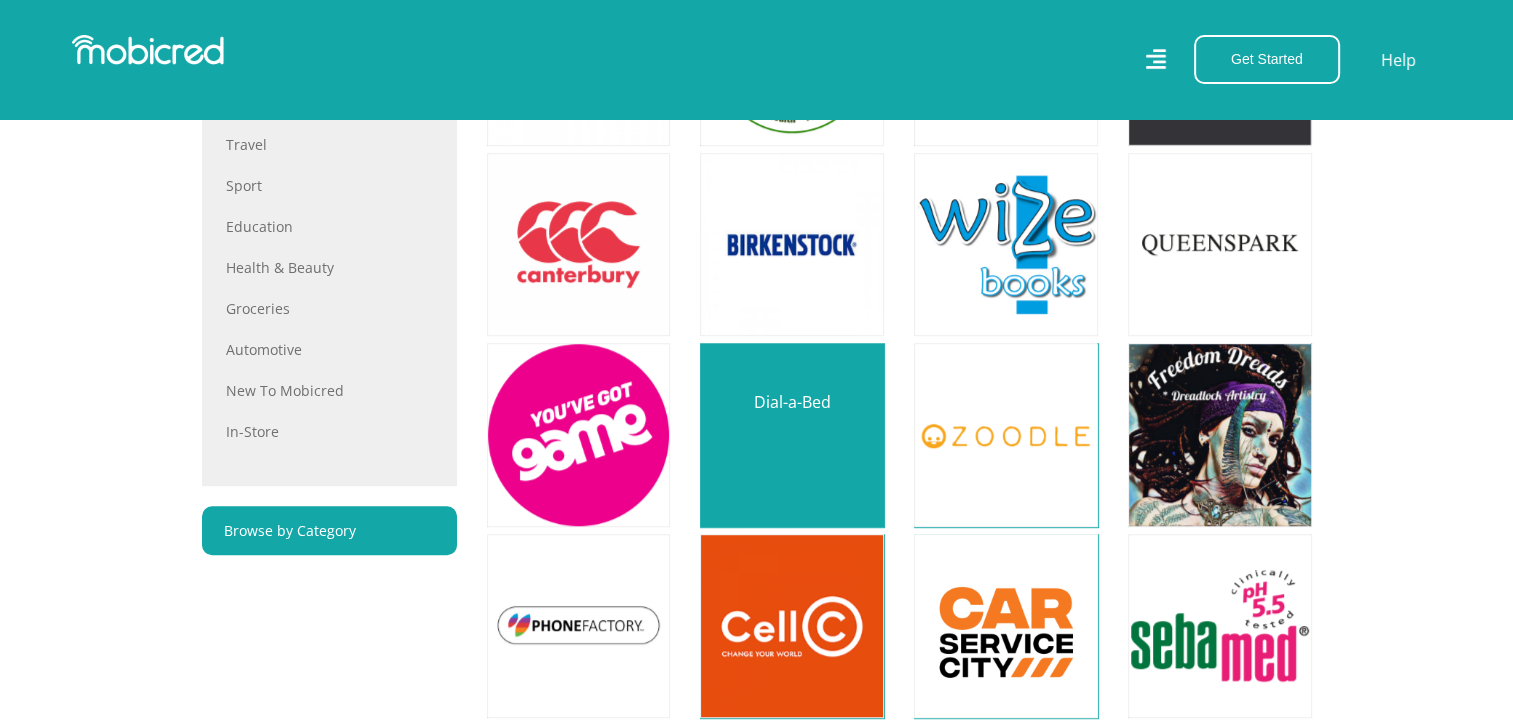 click at bounding box center [792, 435] 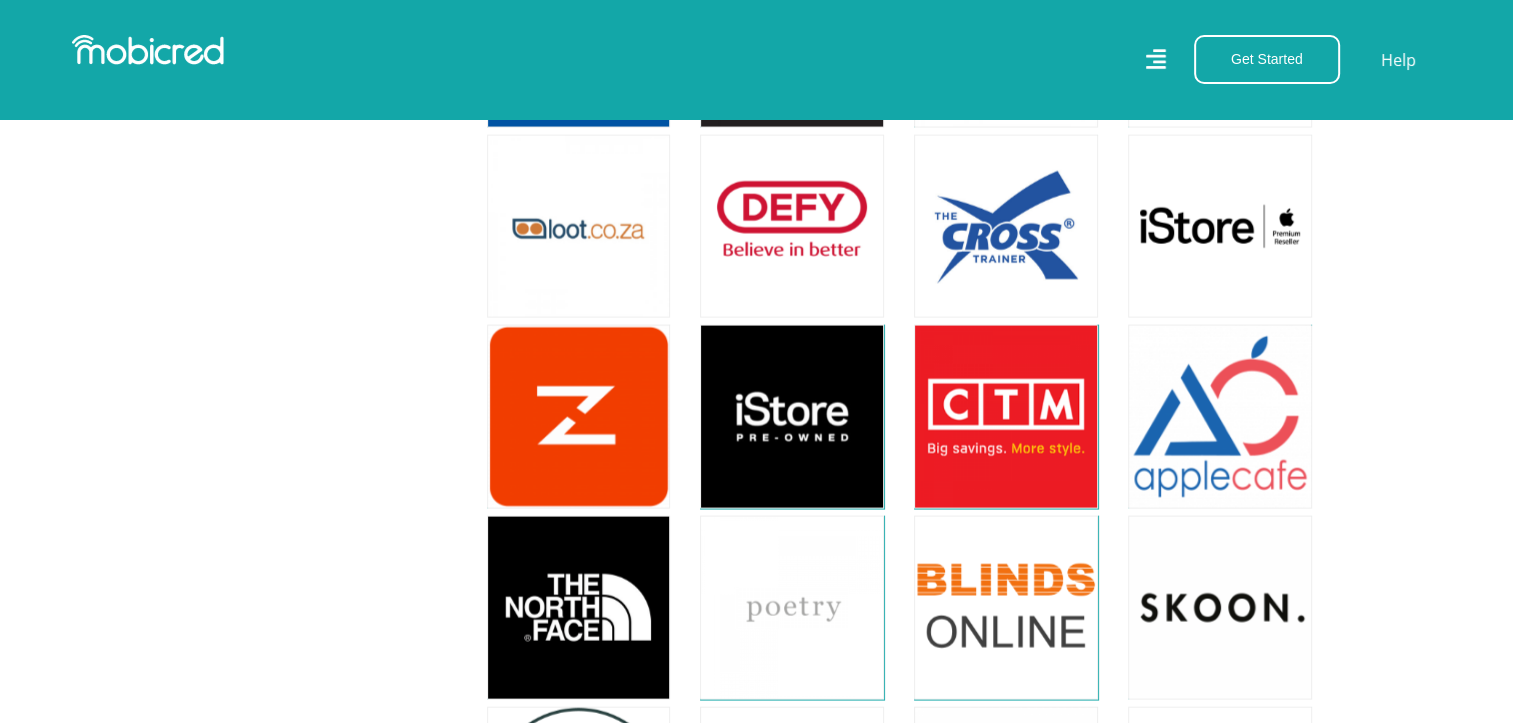 scroll, scrollTop: 4192, scrollLeft: 14, axis: both 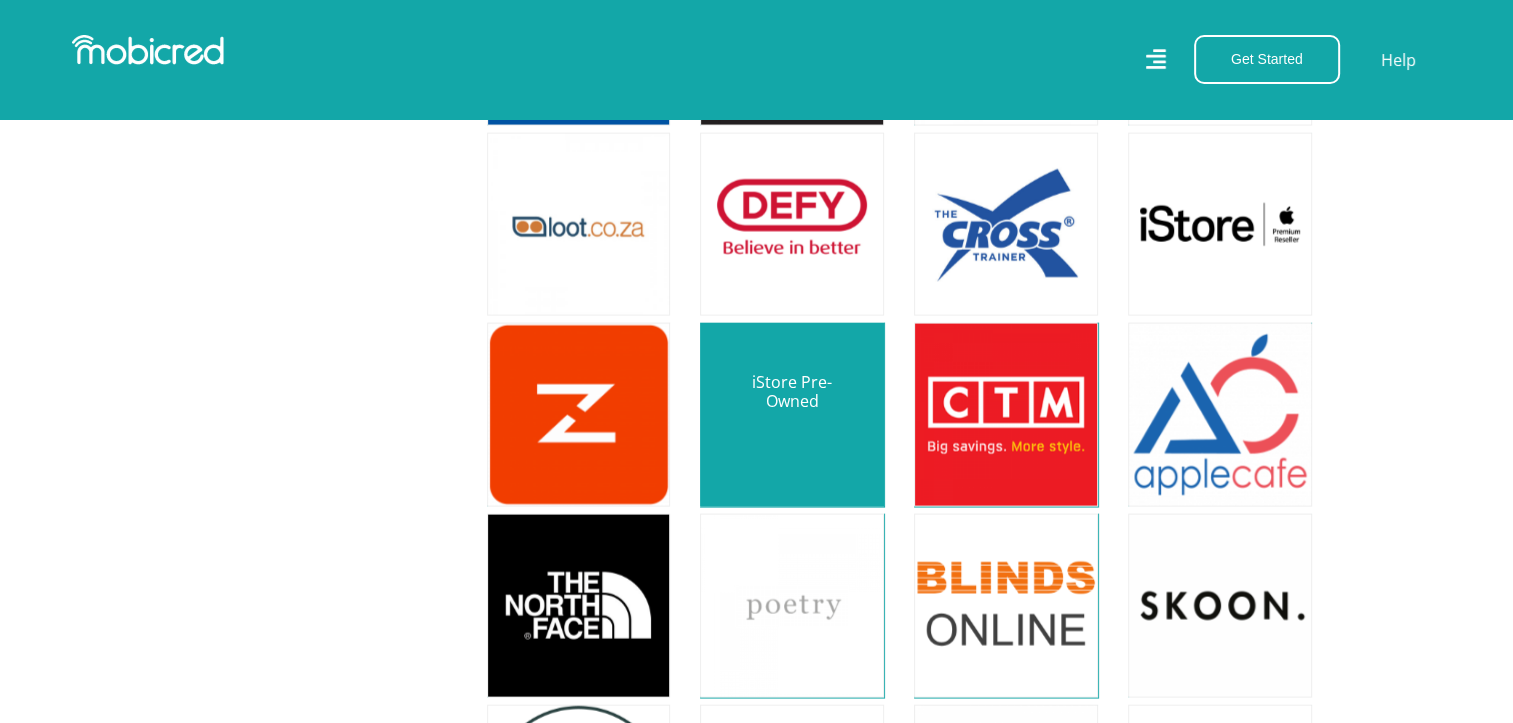 click at bounding box center [792, 415] 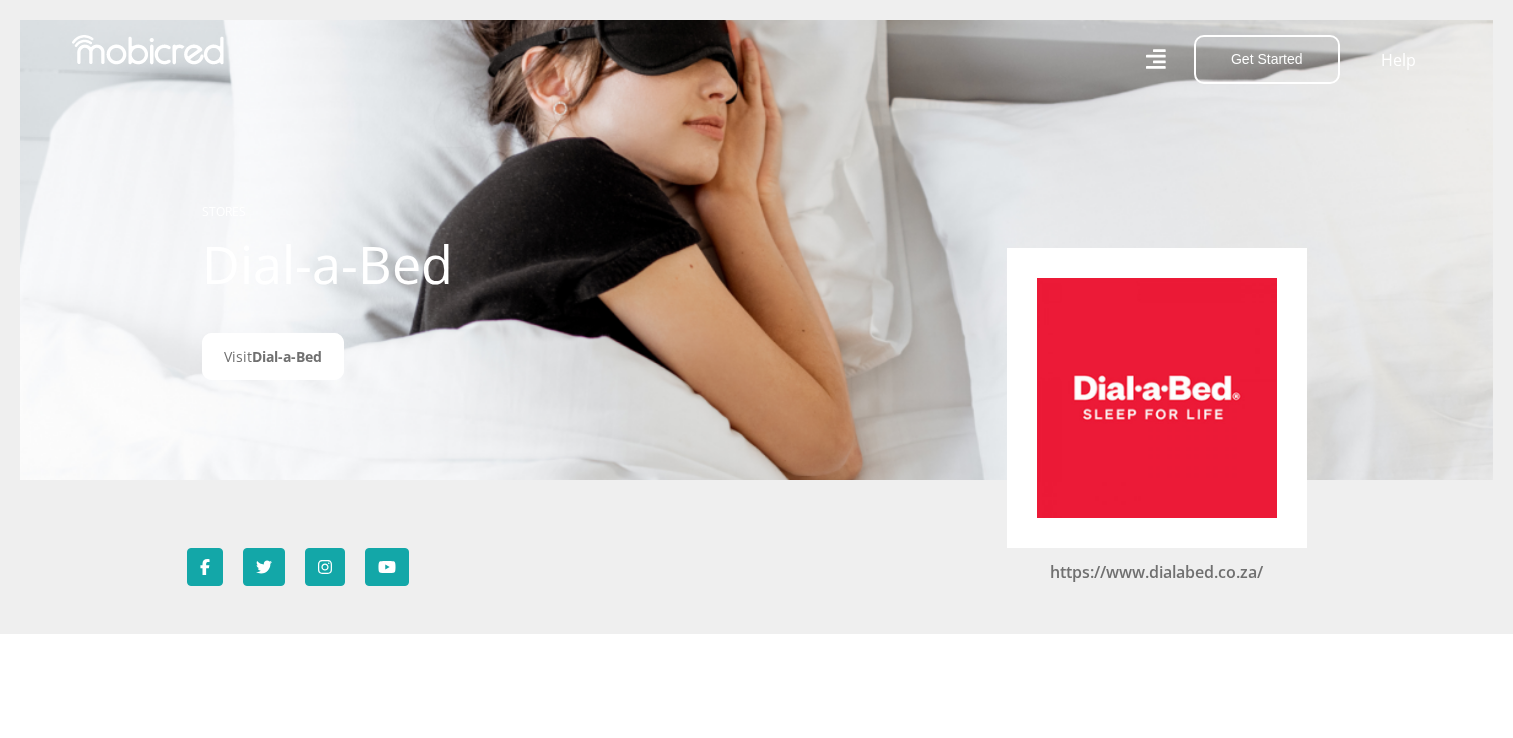 scroll, scrollTop: 0, scrollLeft: 0, axis: both 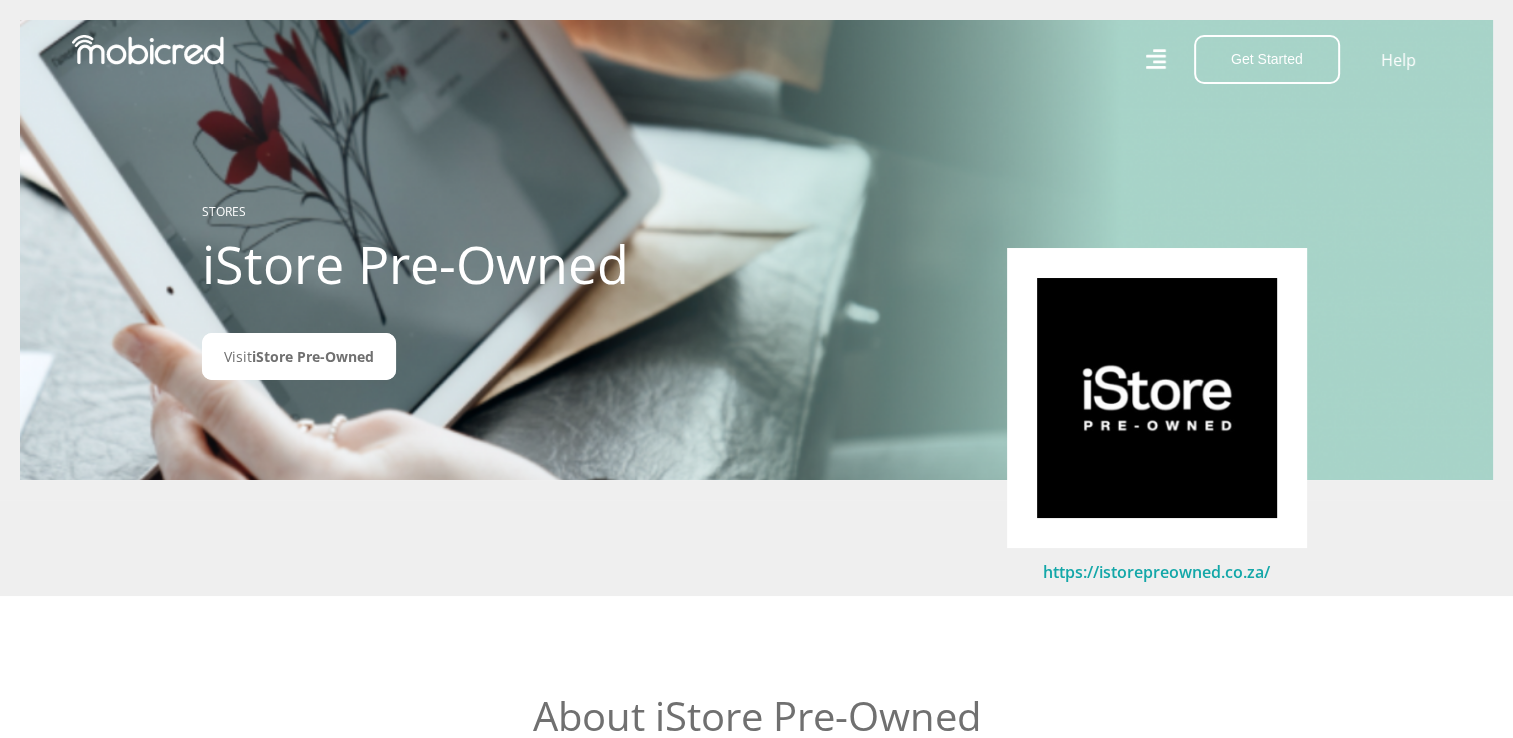 click on "https://istorepreowned.co.za/" at bounding box center [1156, 572] 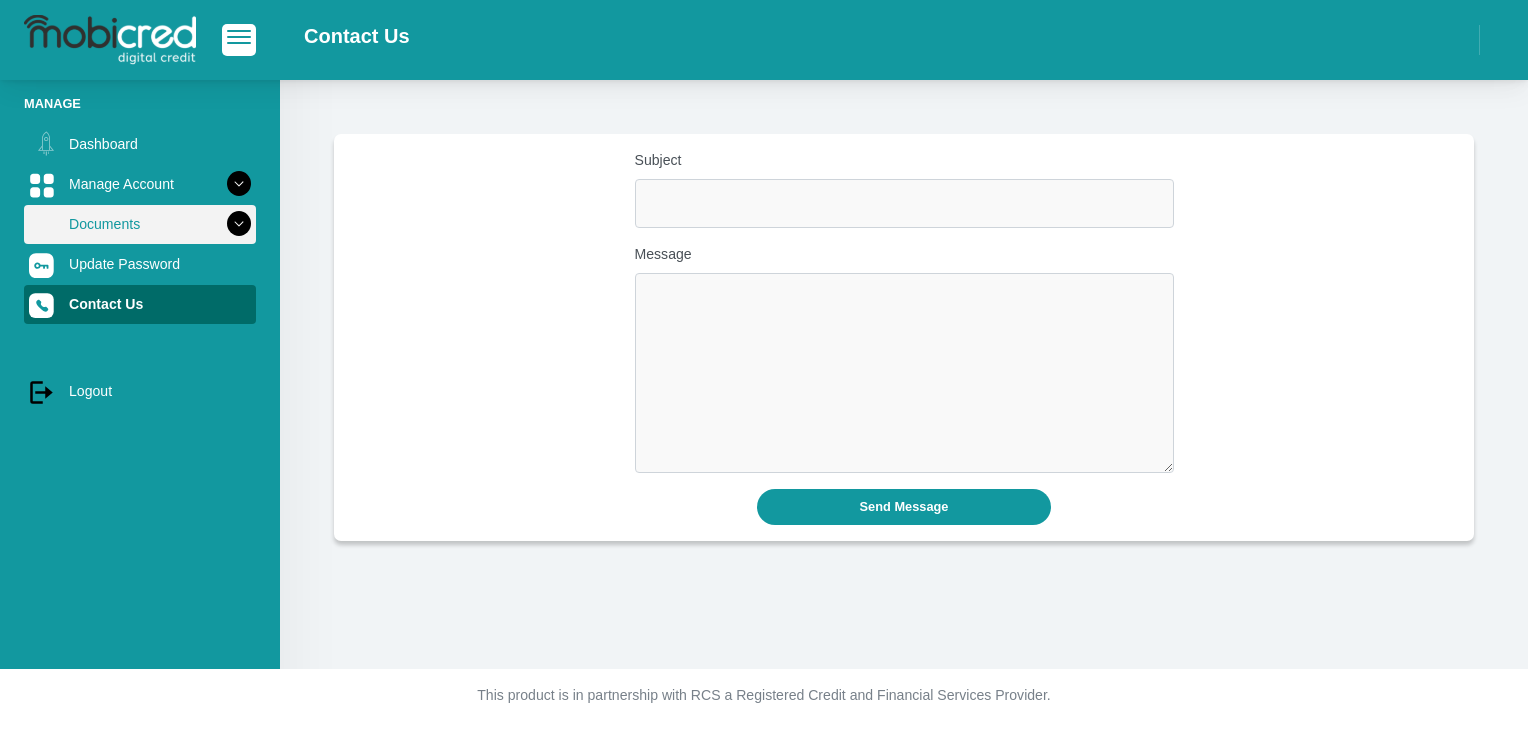 scroll, scrollTop: 0, scrollLeft: 0, axis: both 